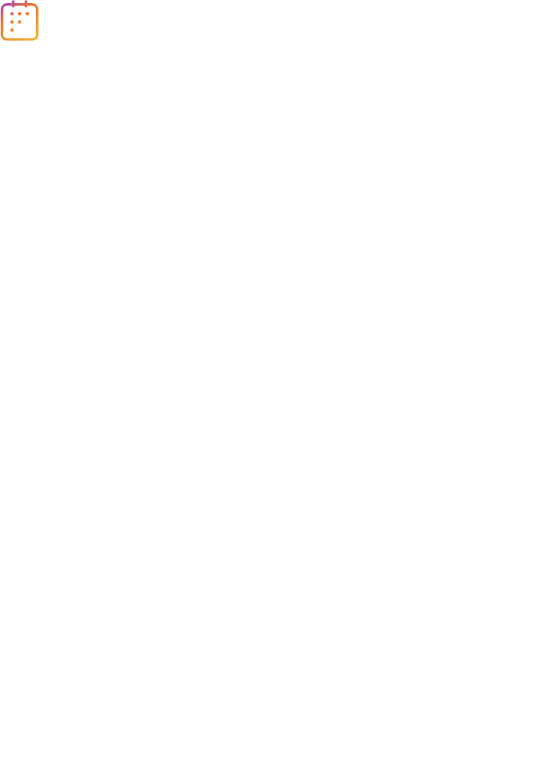 scroll, scrollTop: 0, scrollLeft: 0, axis: both 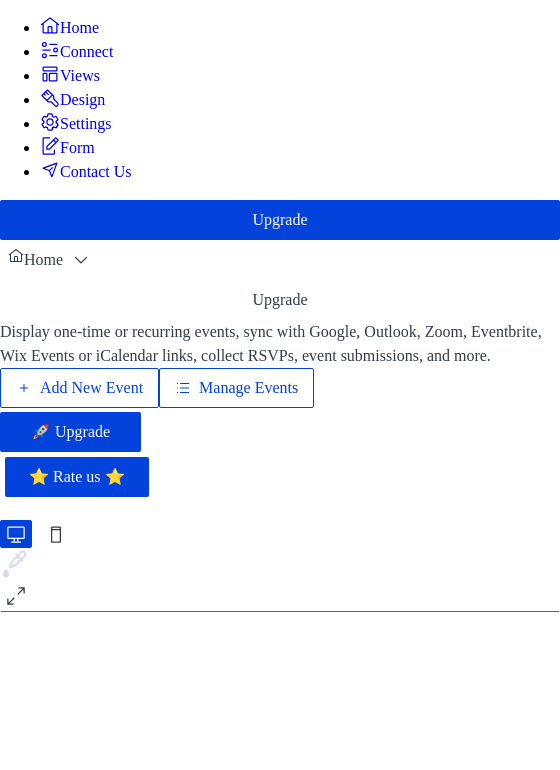 click on "Add New Event" at bounding box center [82, 412] 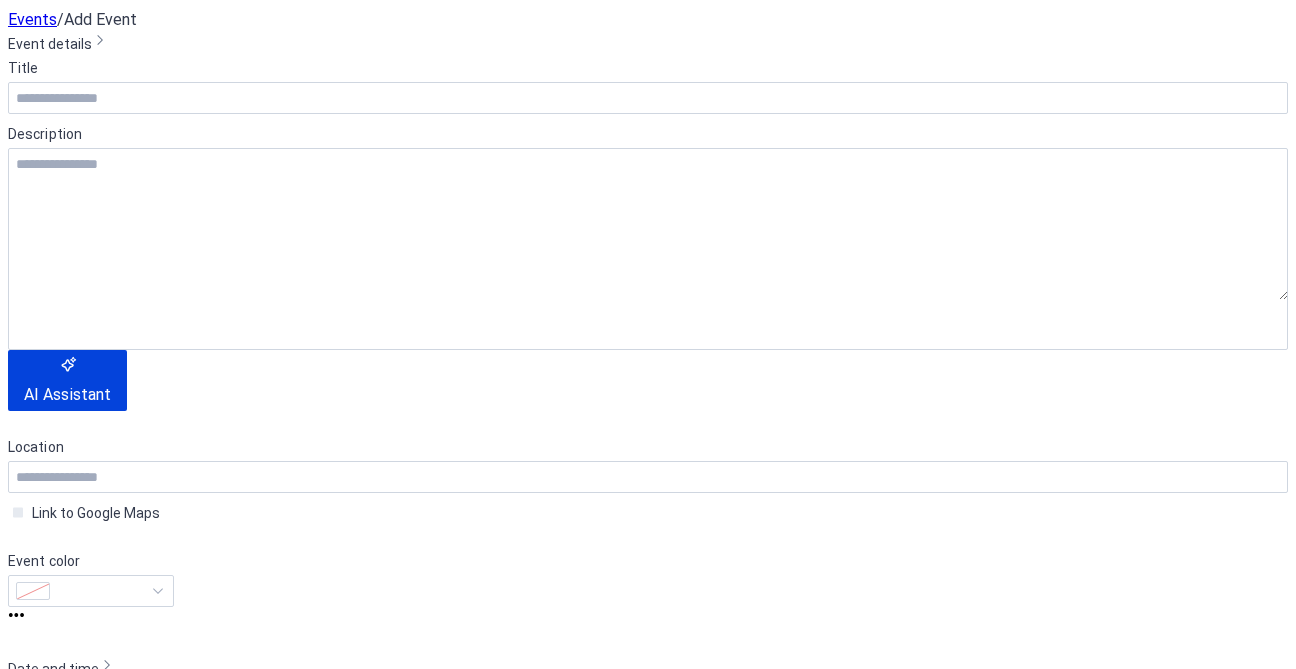 scroll, scrollTop: 0, scrollLeft: 0, axis: both 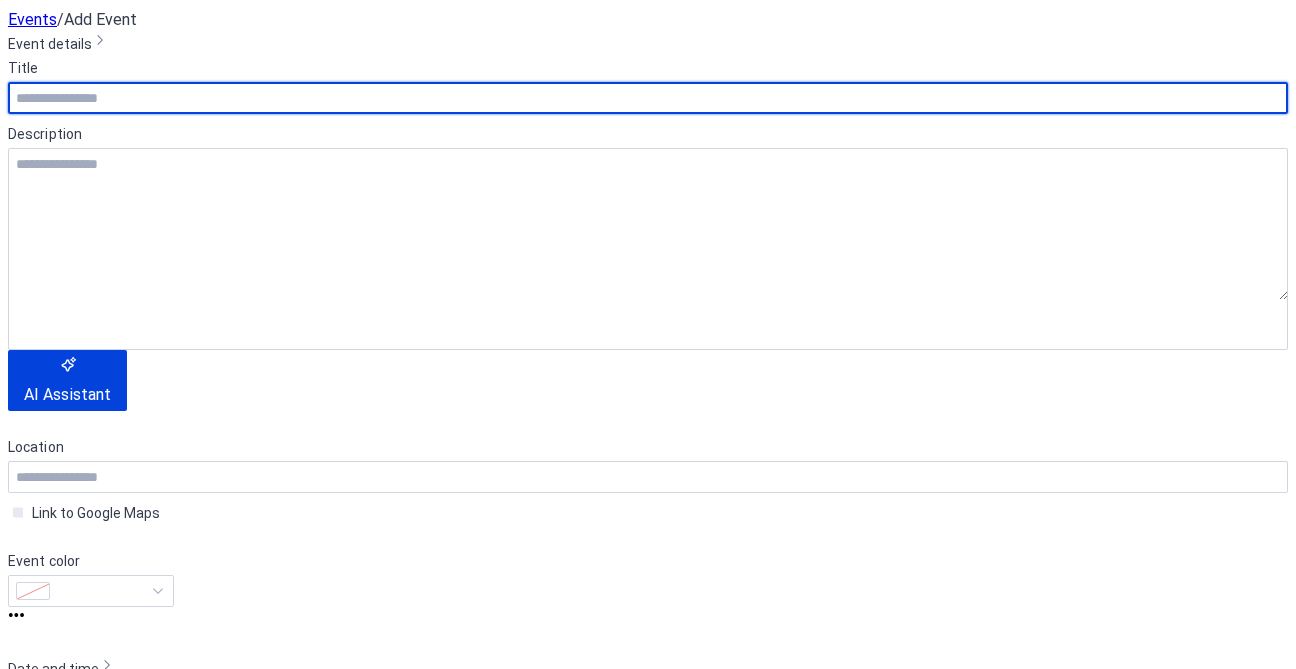 click at bounding box center (648, 98) 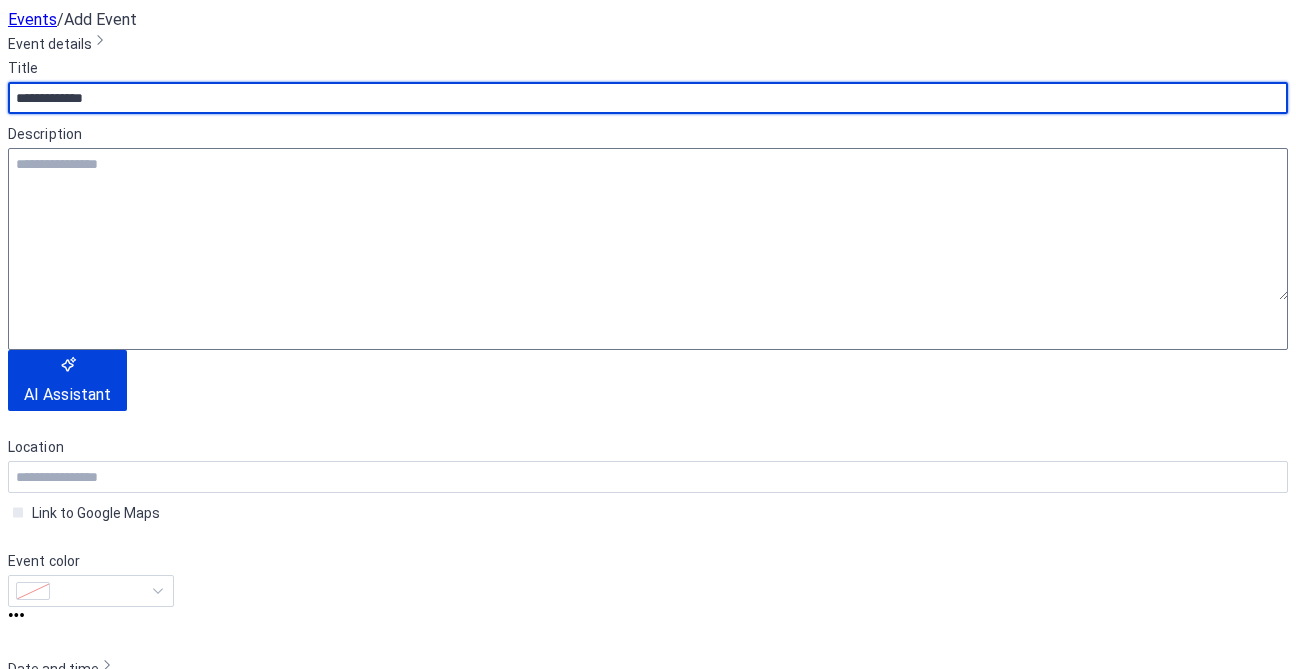 type on "**********" 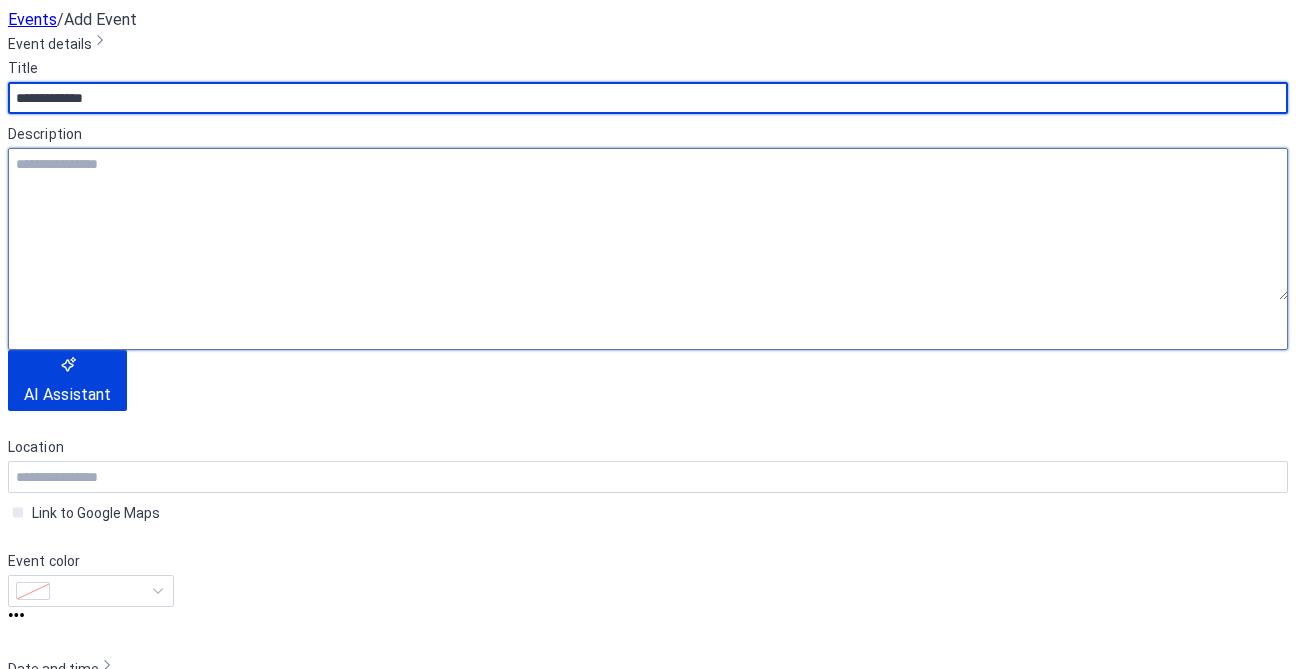 click at bounding box center (648, 224) 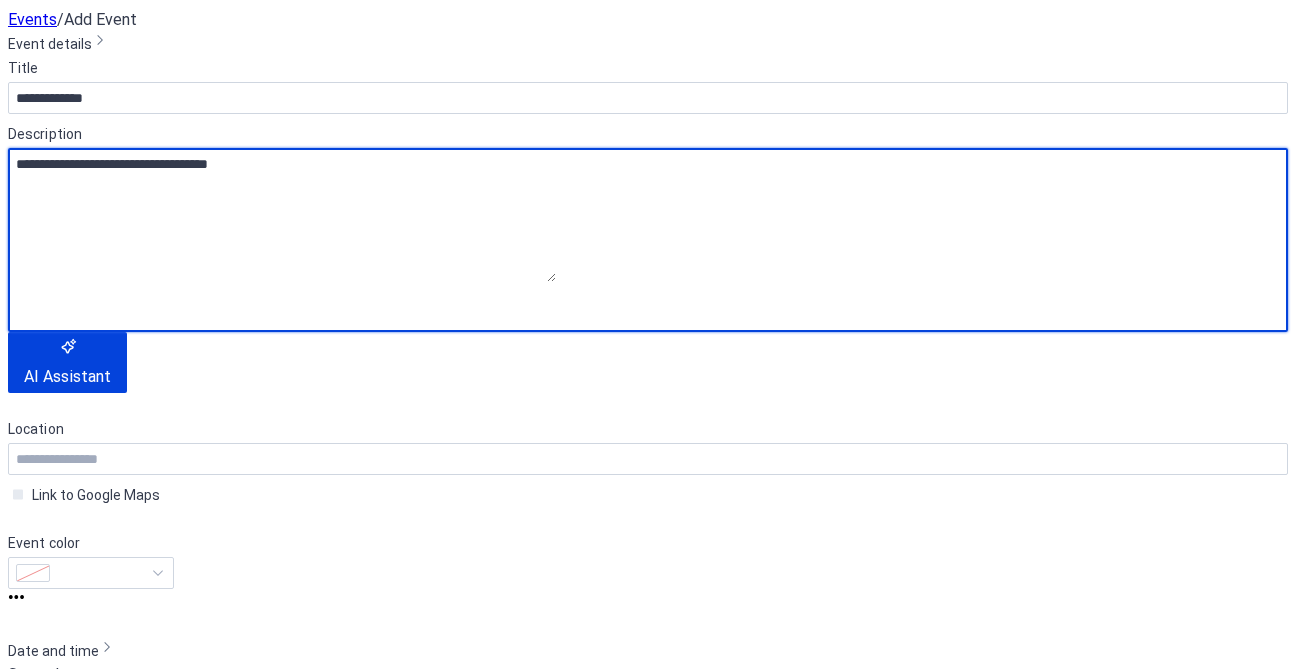 click on "**********" at bounding box center (282, 215) 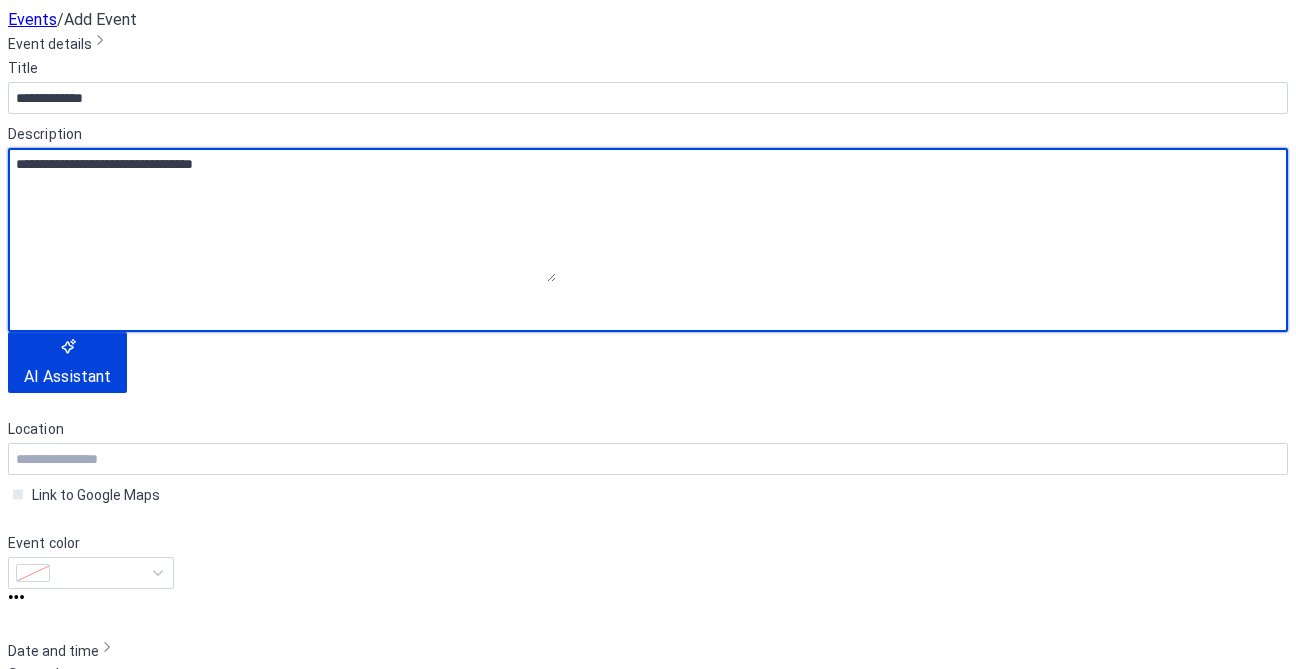 click on "**********" at bounding box center (282, 215) 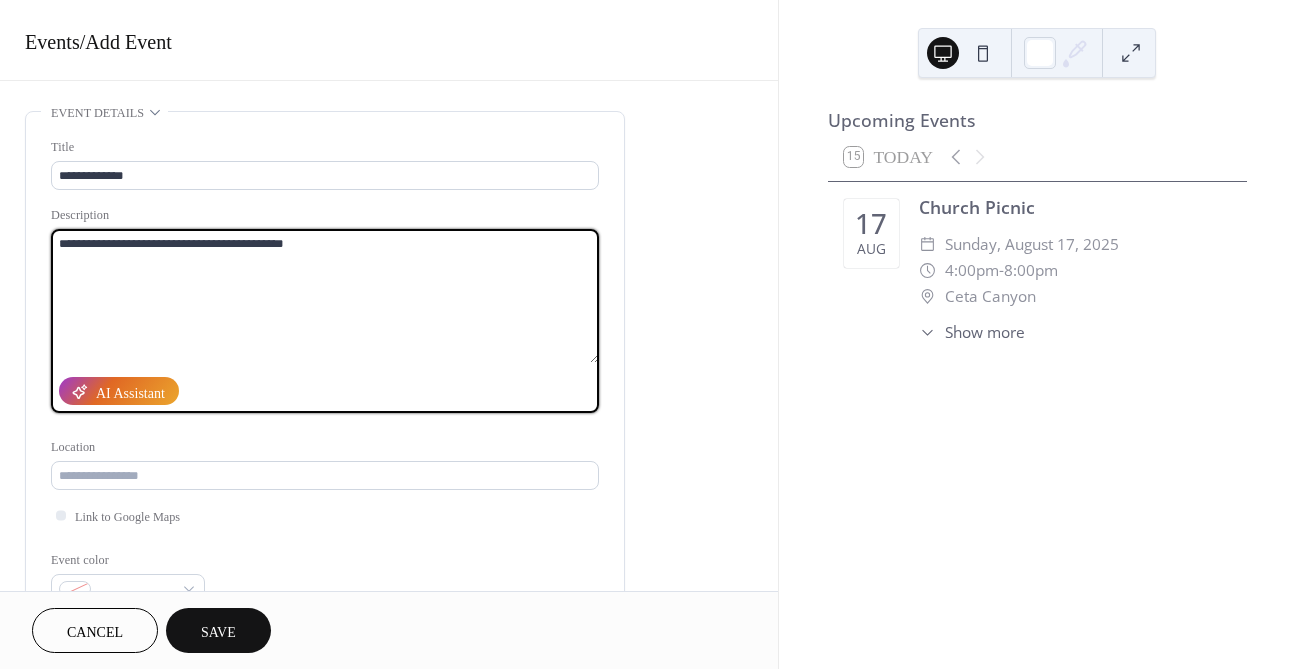 click on "**********" at bounding box center [325, 296] 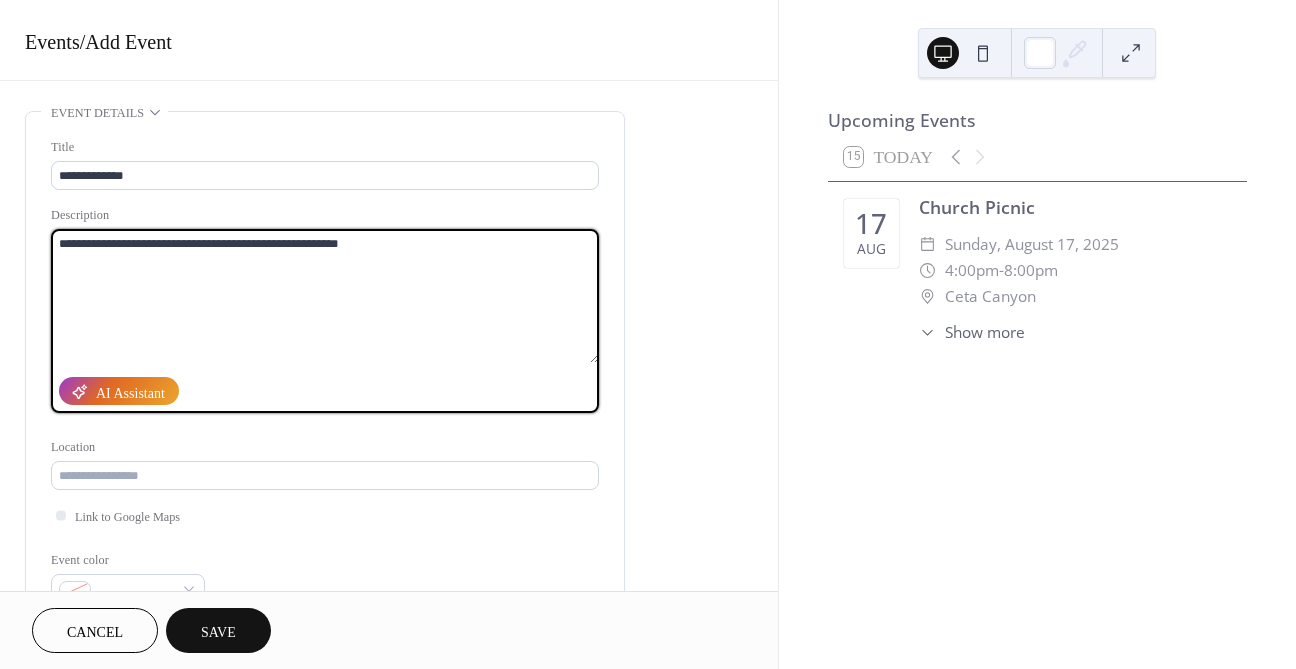 click on "**********" at bounding box center (325, 296) 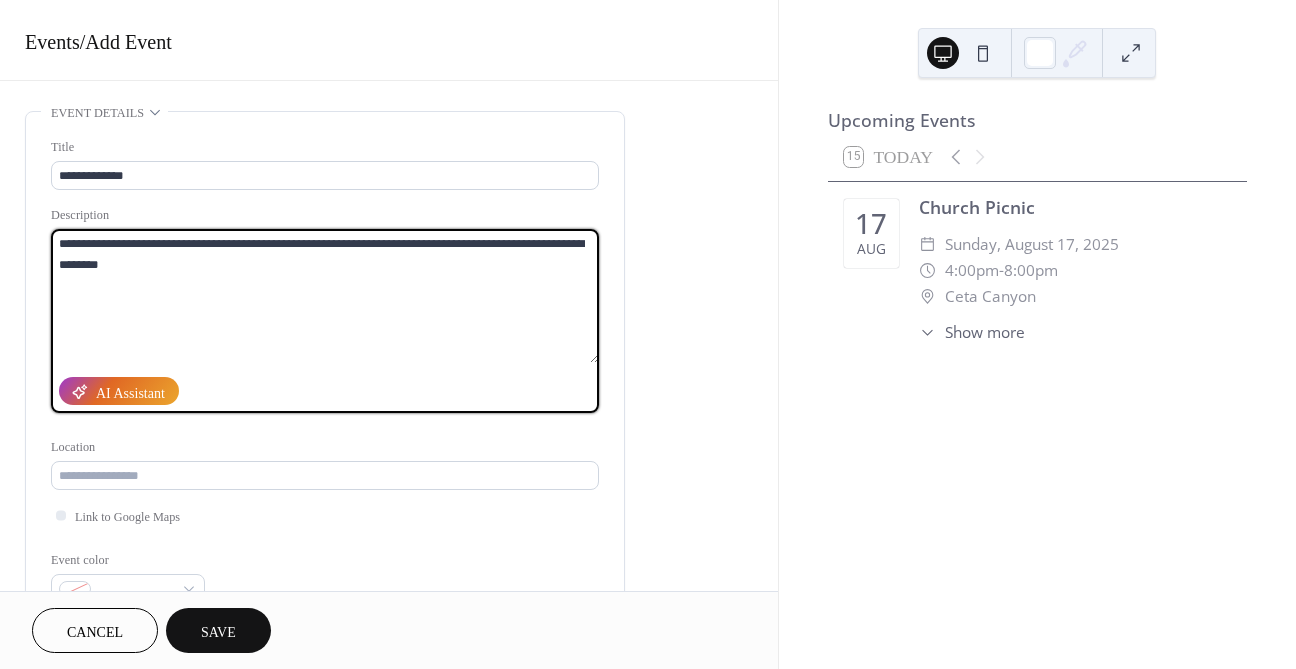 click on "**********" at bounding box center (325, 296) 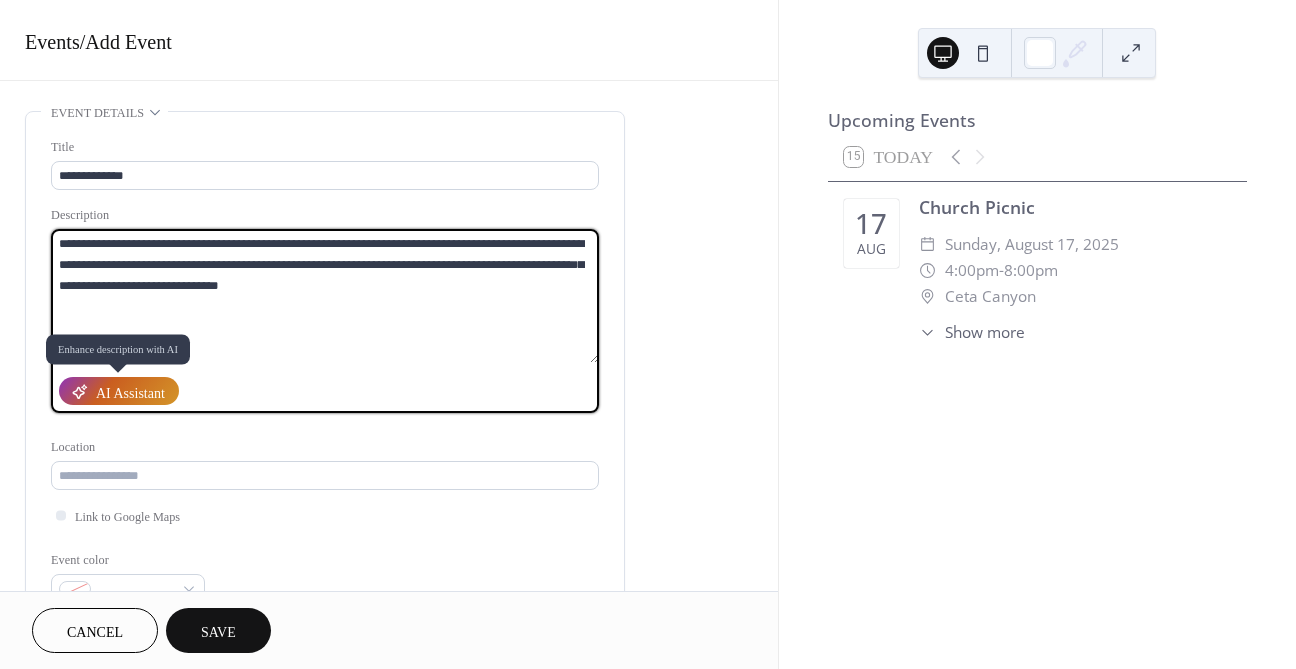 type on "**********" 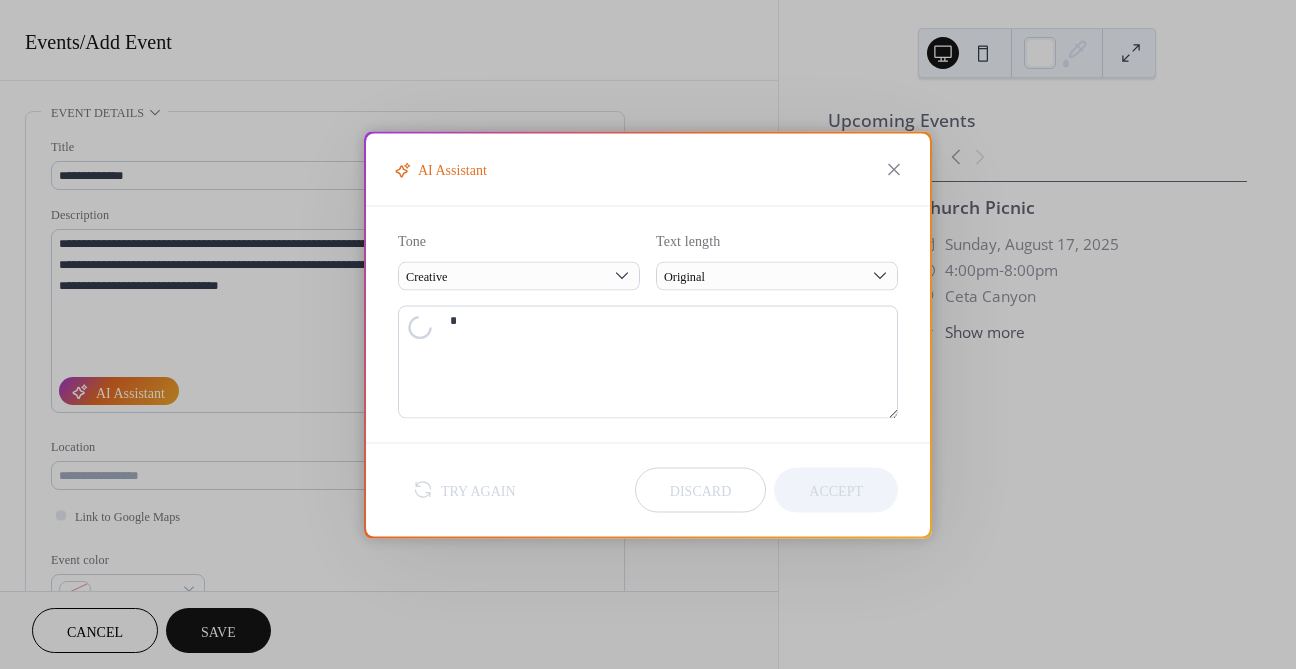 type on "**********" 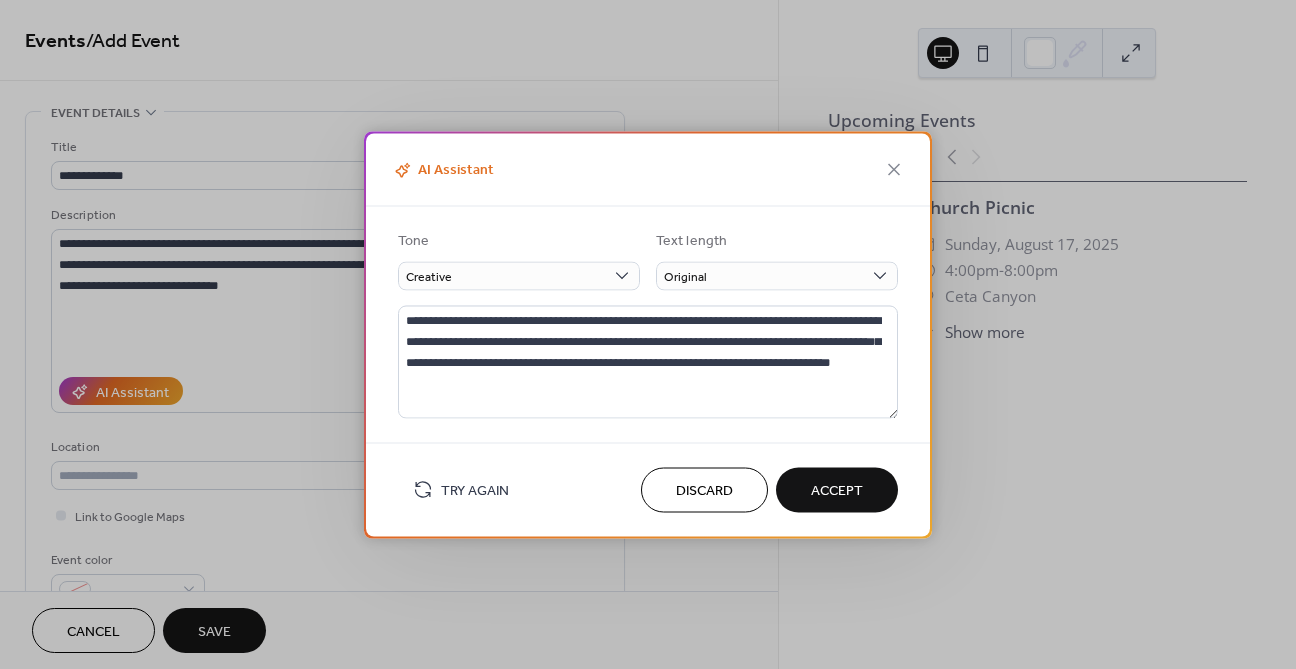 click on "Accept" at bounding box center (837, 491) 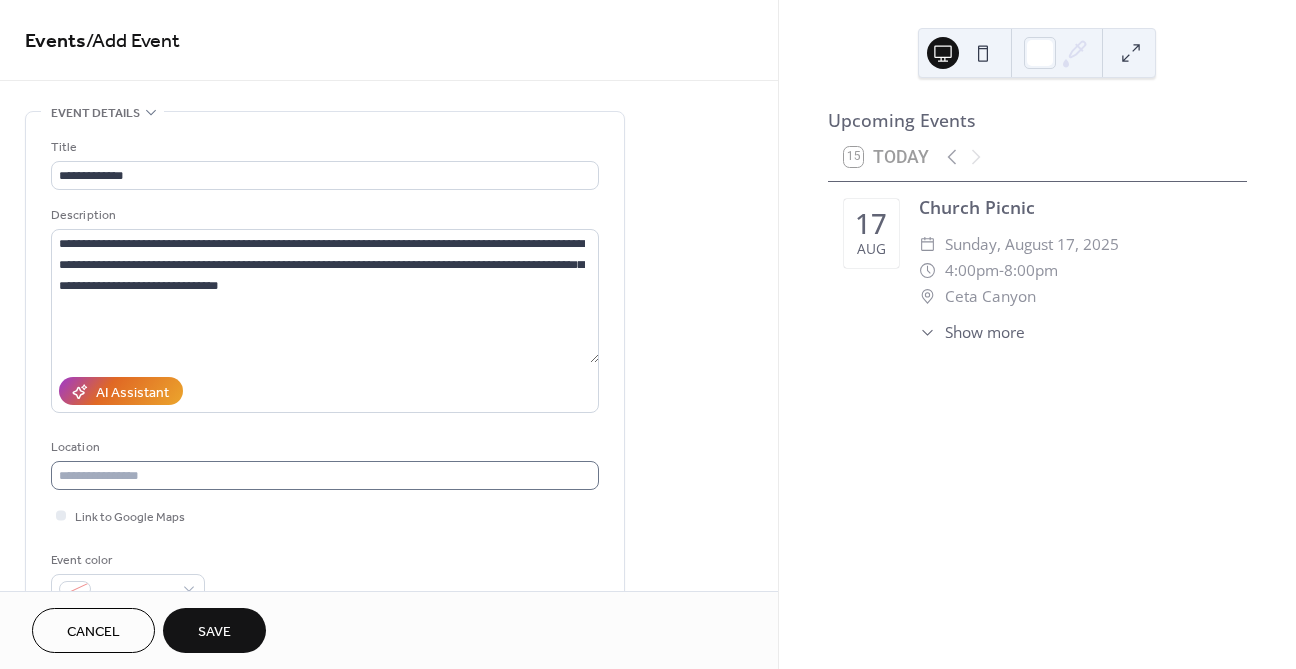 scroll, scrollTop: 288, scrollLeft: 0, axis: vertical 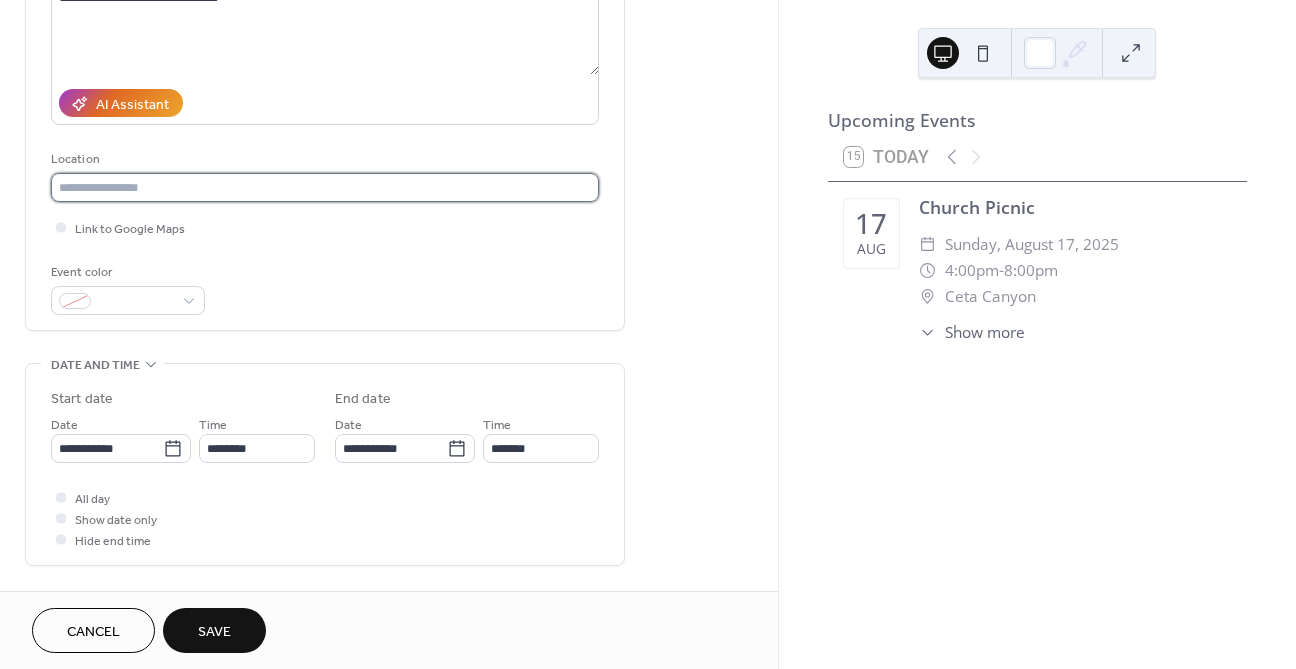 click at bounding box center (325, 187) 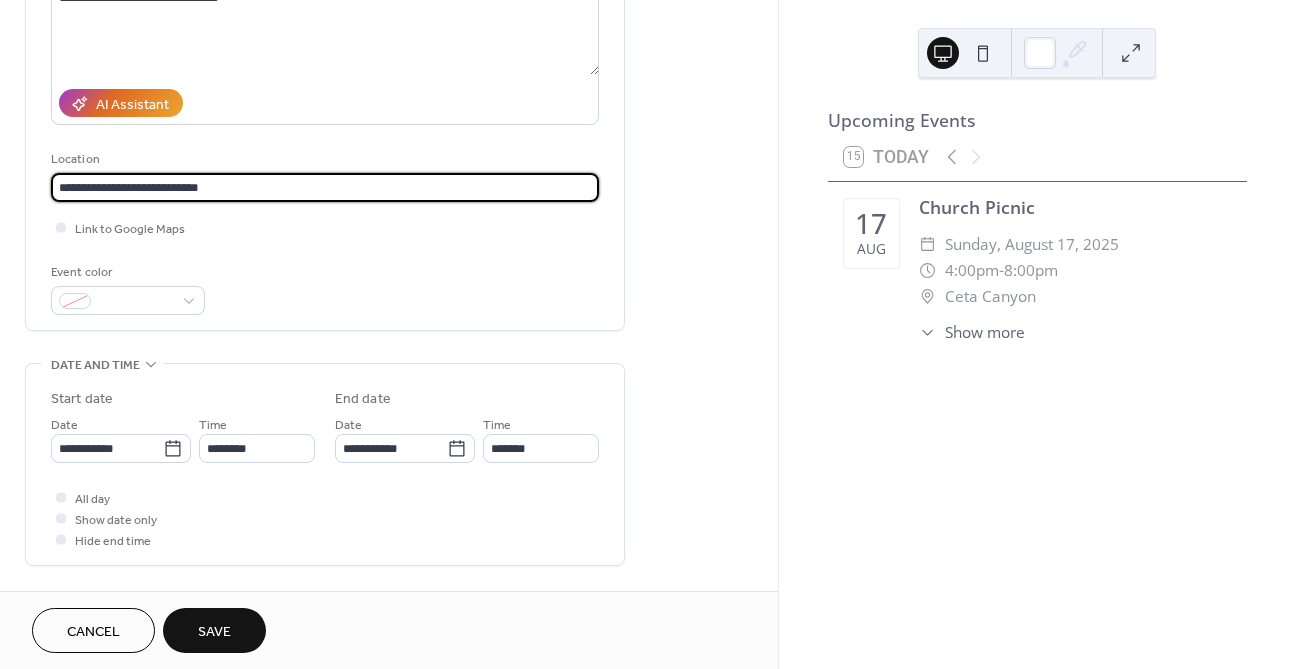 drag, startPoint x: 246, startPoint y: 181, endPoint x: 64, endPoint y: 175, distance: 182.09888 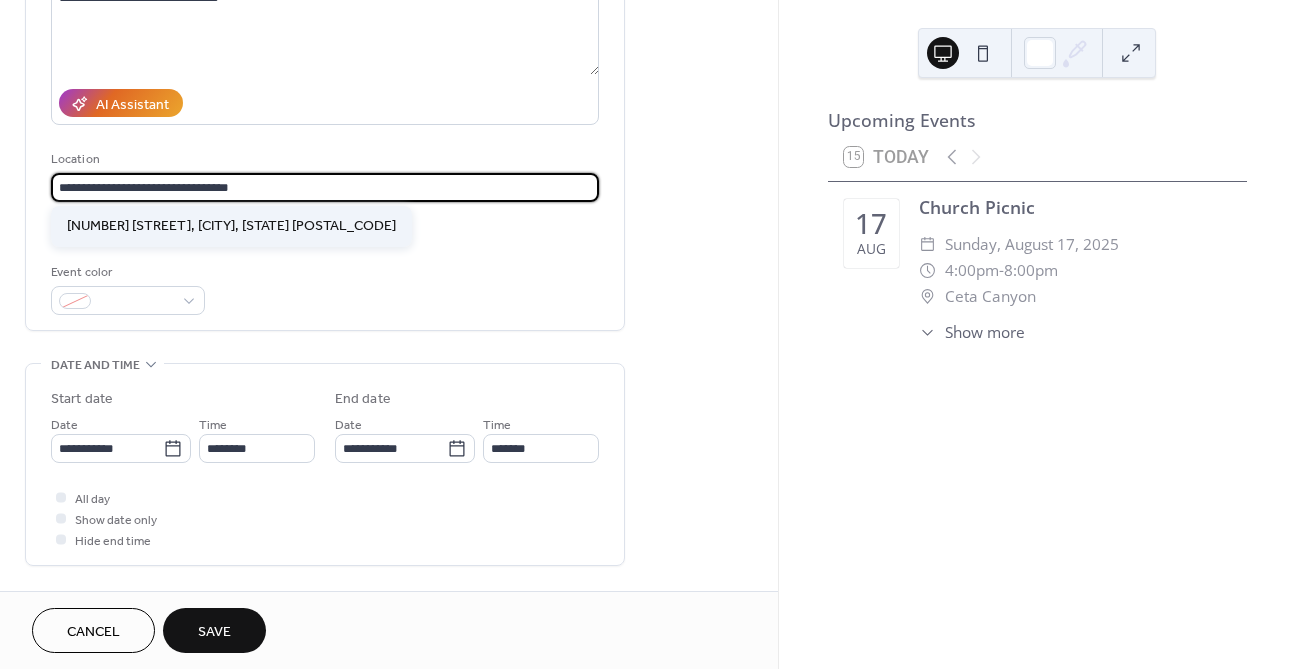 type on "**********" 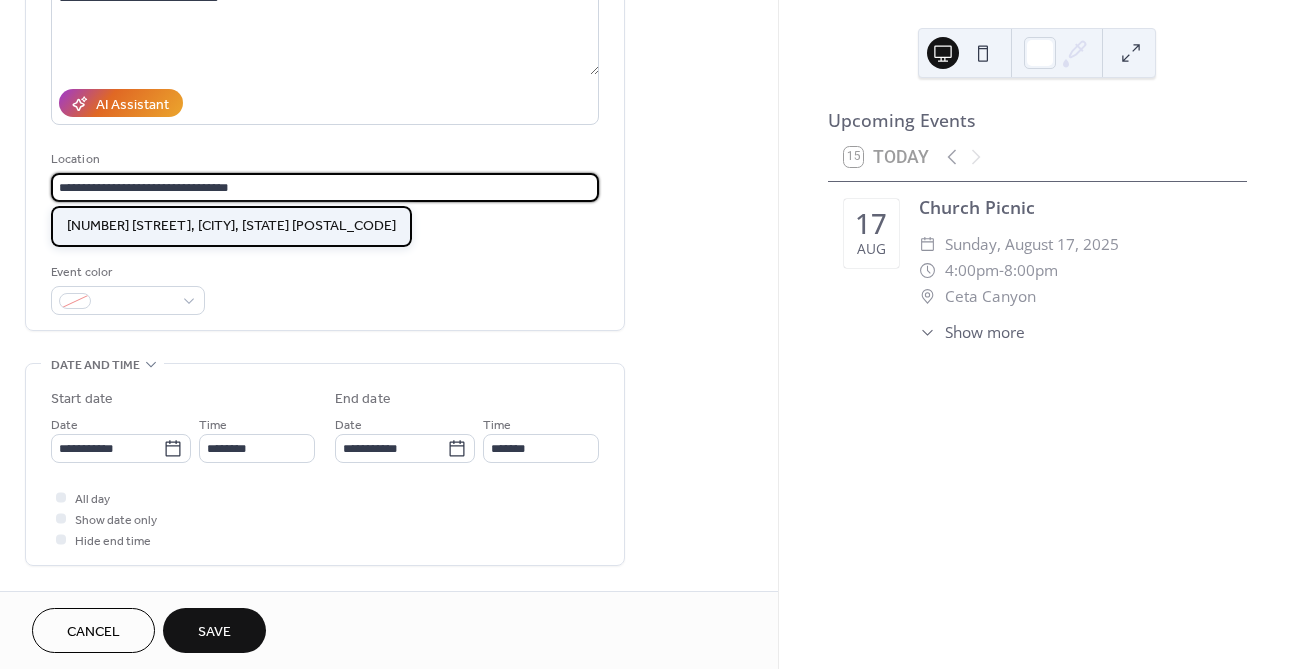 click on "500 W High St, Red River, NM 87558" at bounding box center (231, 226) 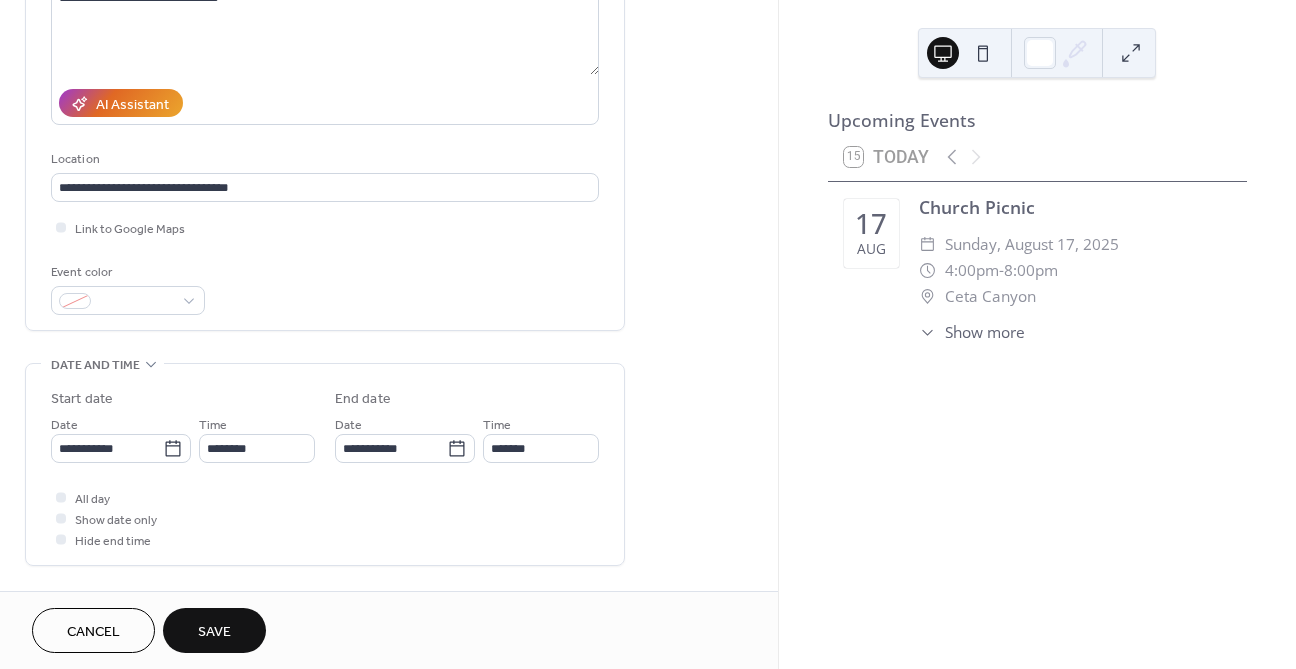 scroll, scrollTop: 339, scrollLeft: 0, axis: vertical 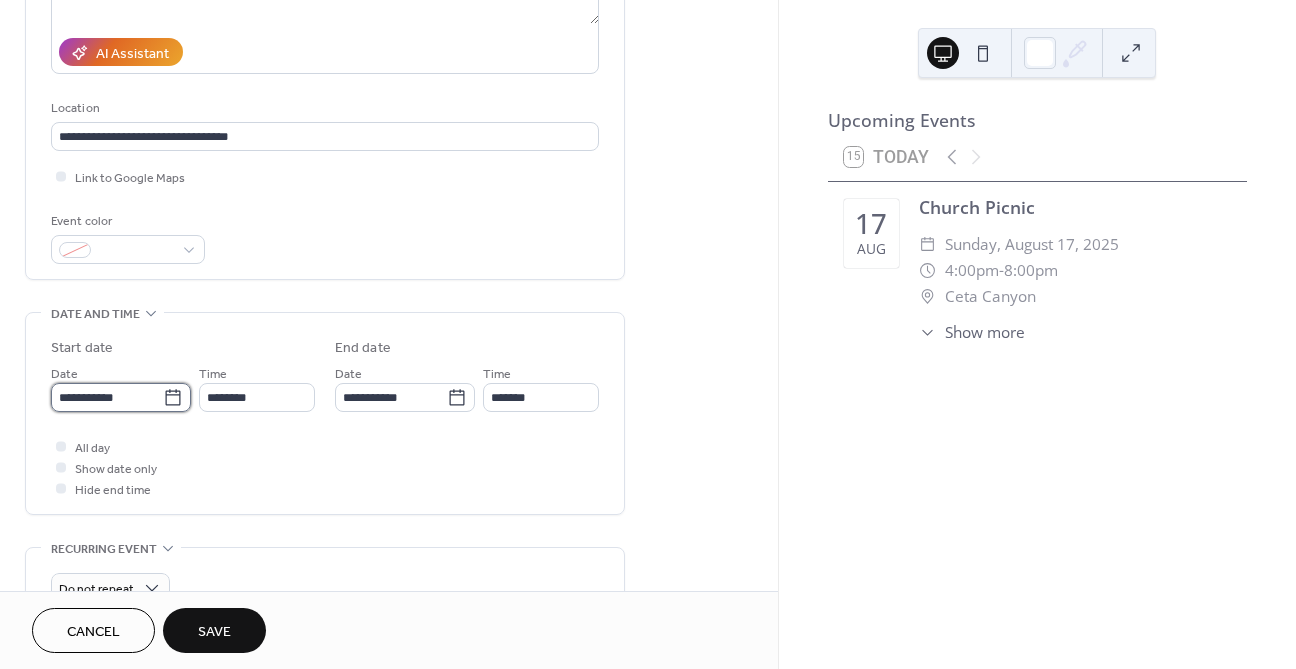 click on "**********" at bounding box center [107, 397] 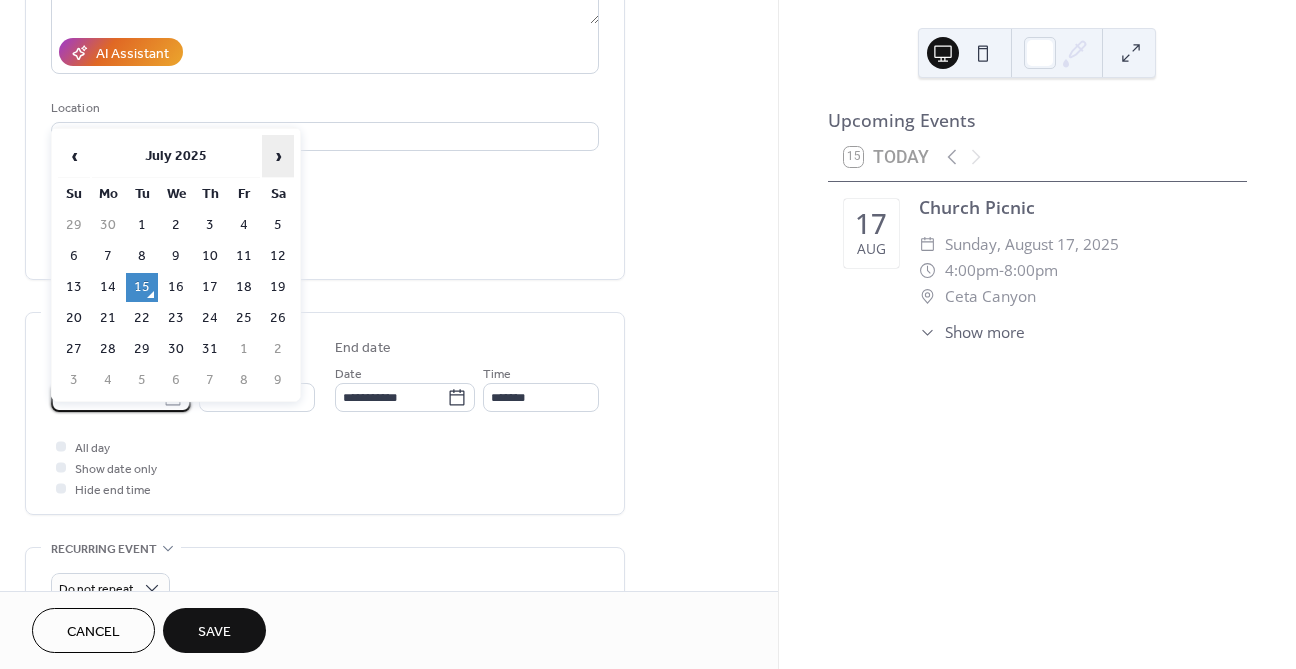click on "›" at bounding box center [278, 156] 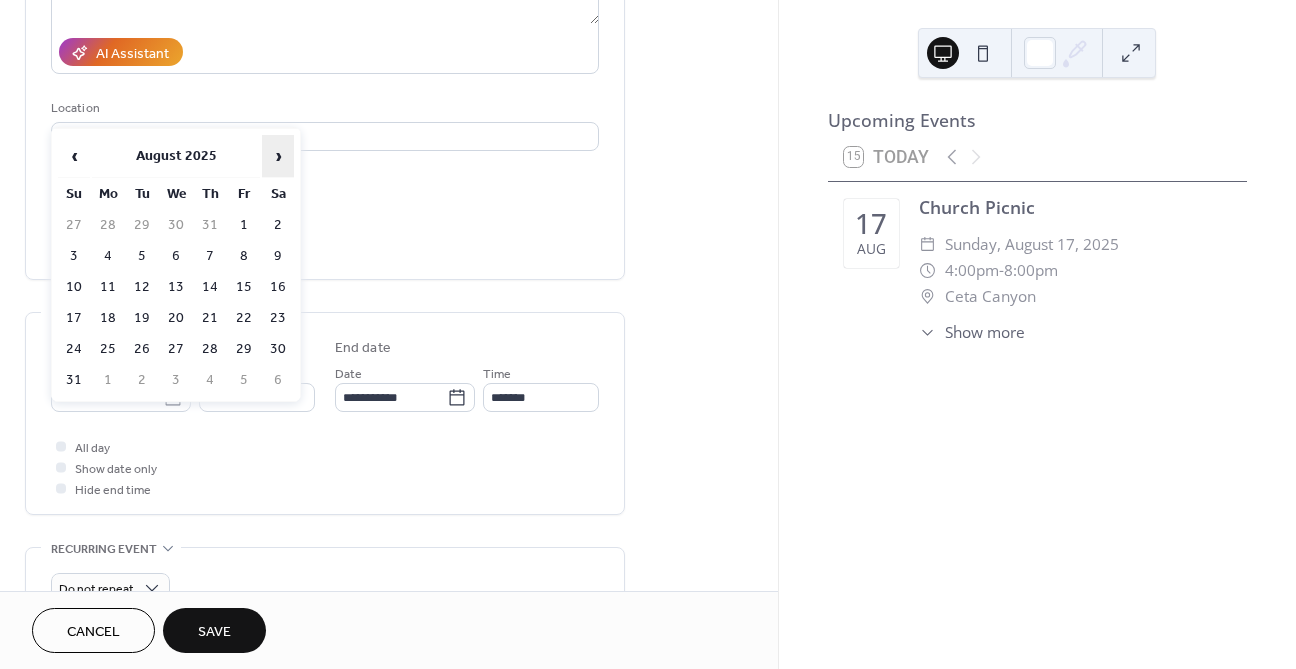 click on "›" at bounding box center (278, 156) 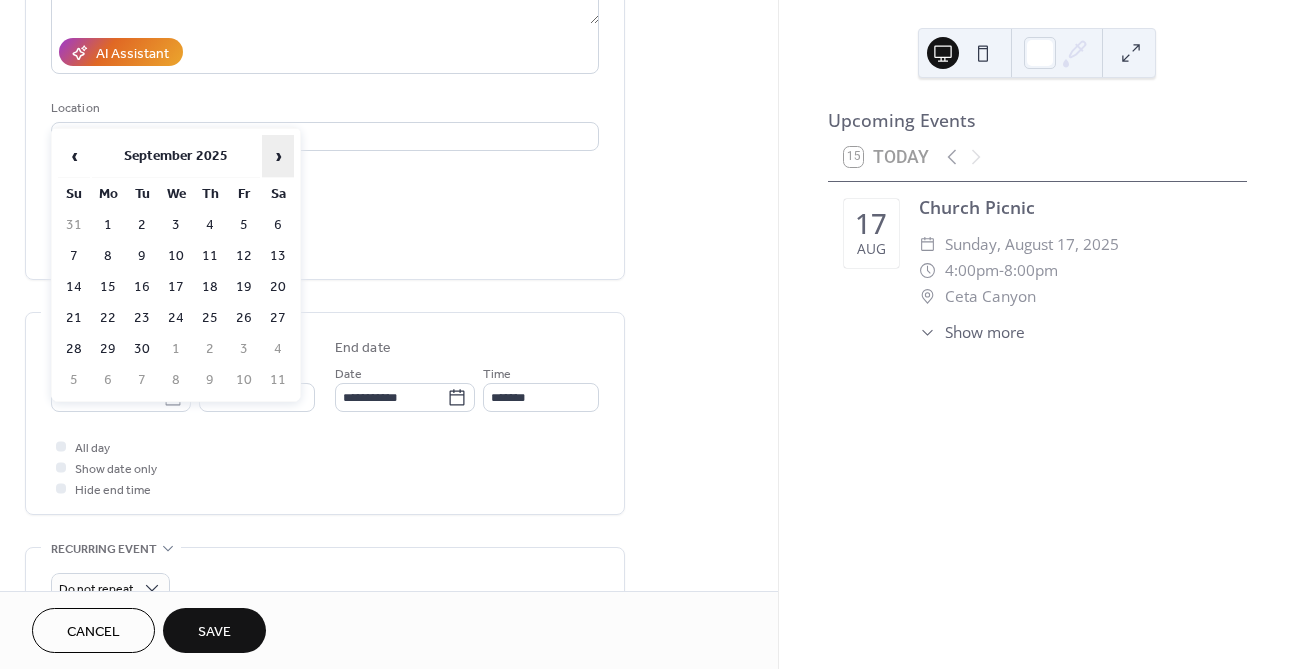 click on "›" at bounding box center (278, 156) 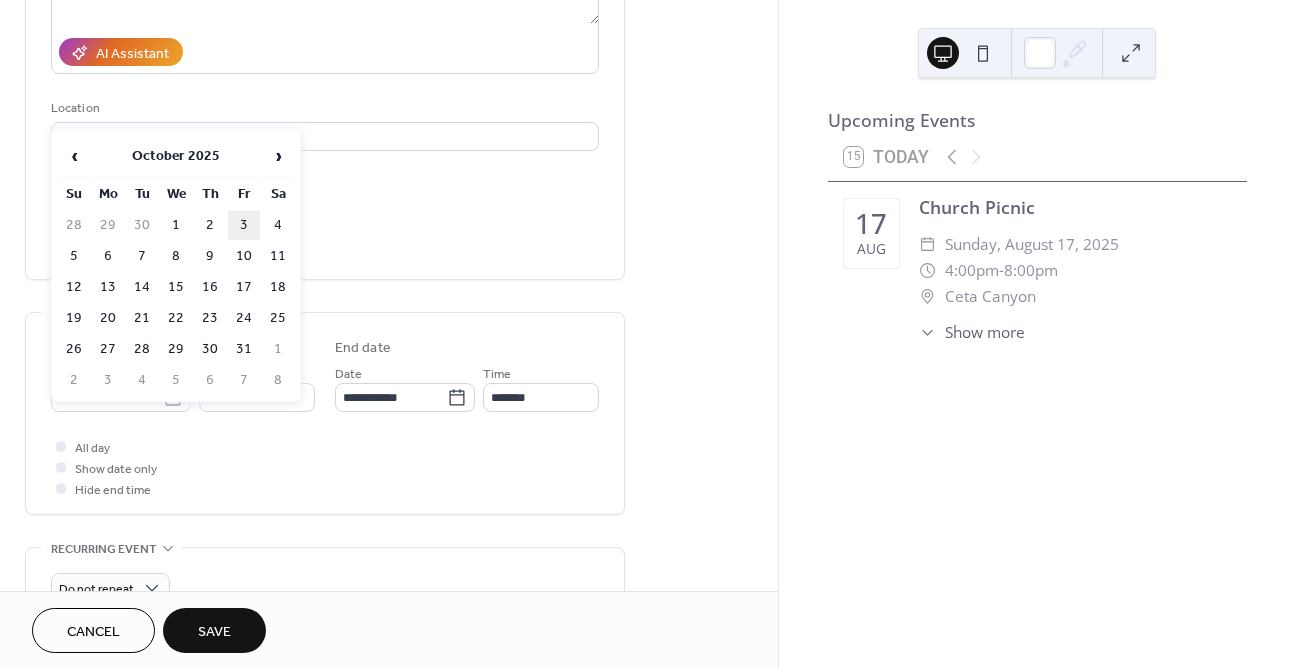 click on "3" at bounding box center [244, 225] 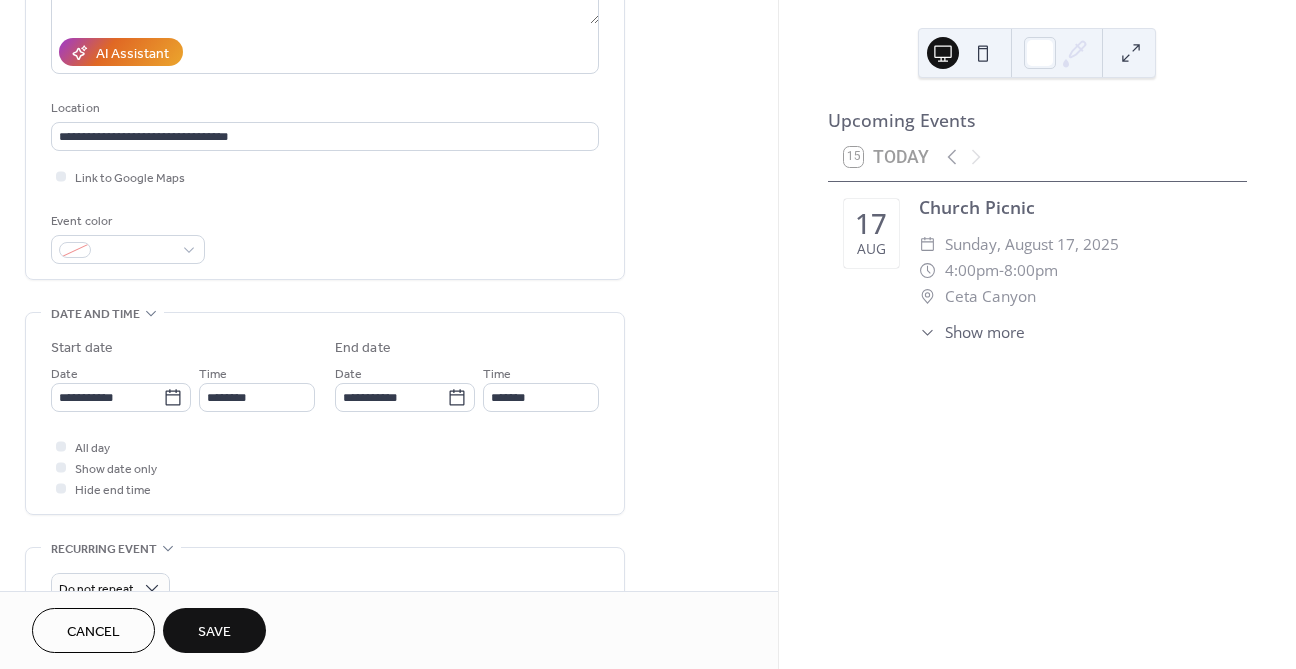 type on "**********" 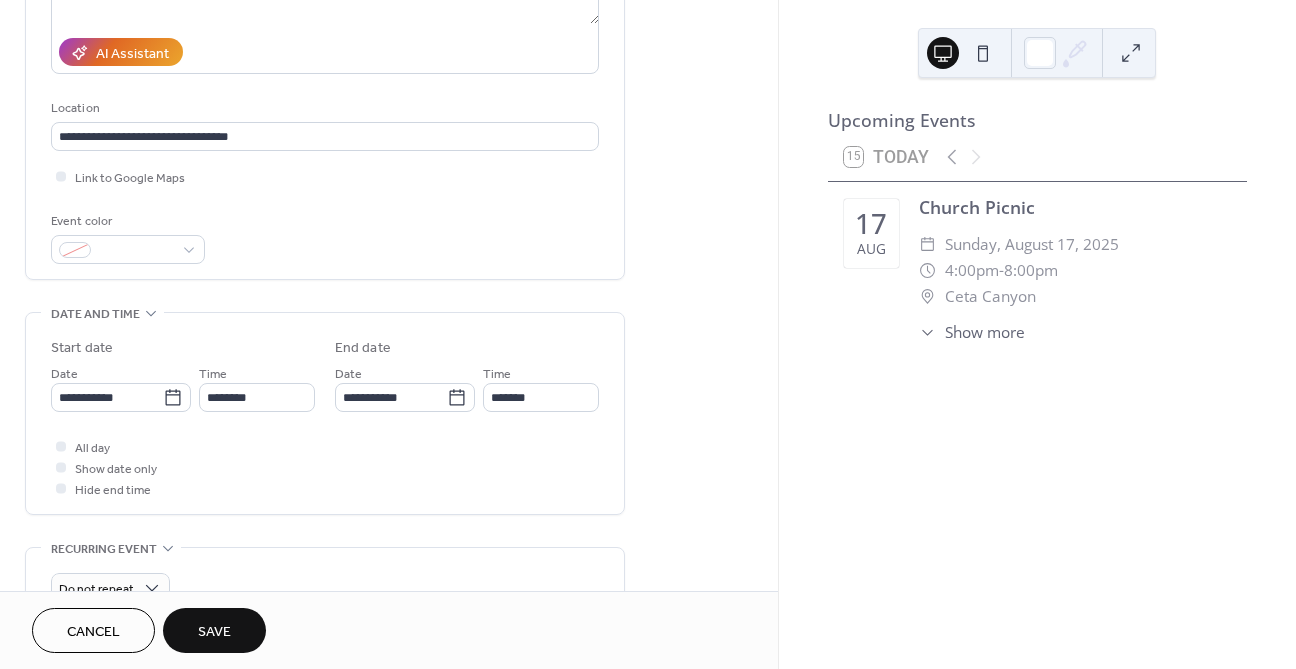 type on "**********" 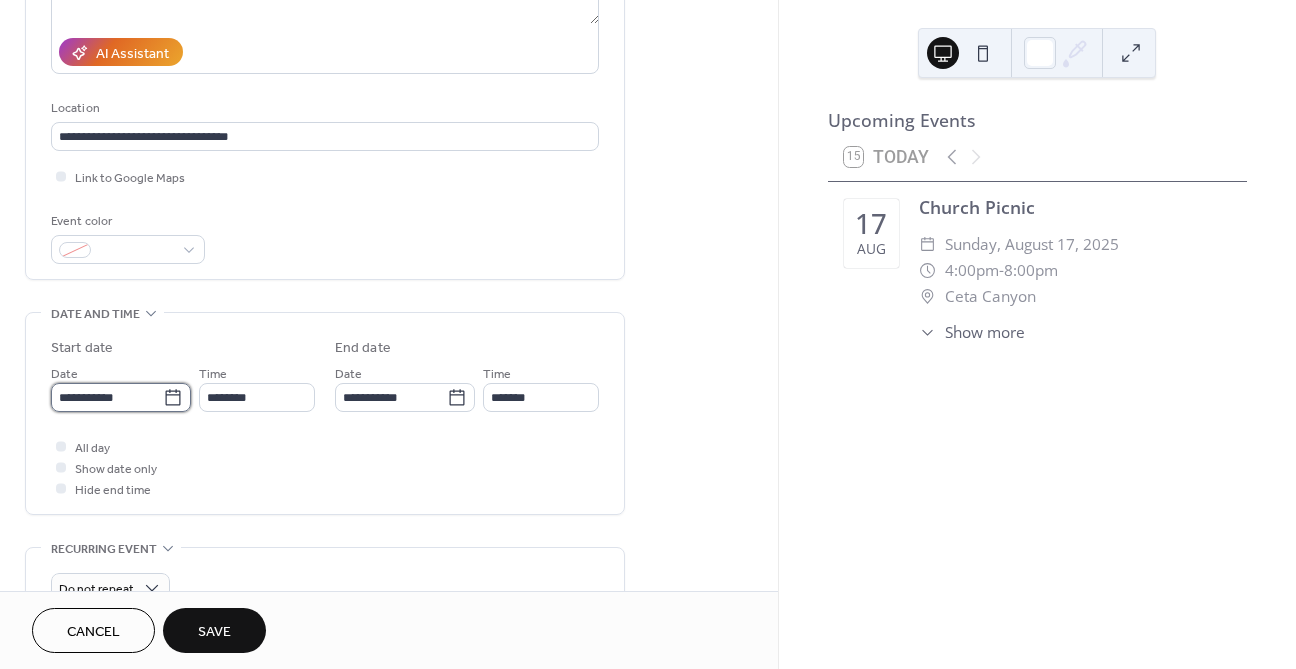 click on "**********" at bounding box center (107, 397) 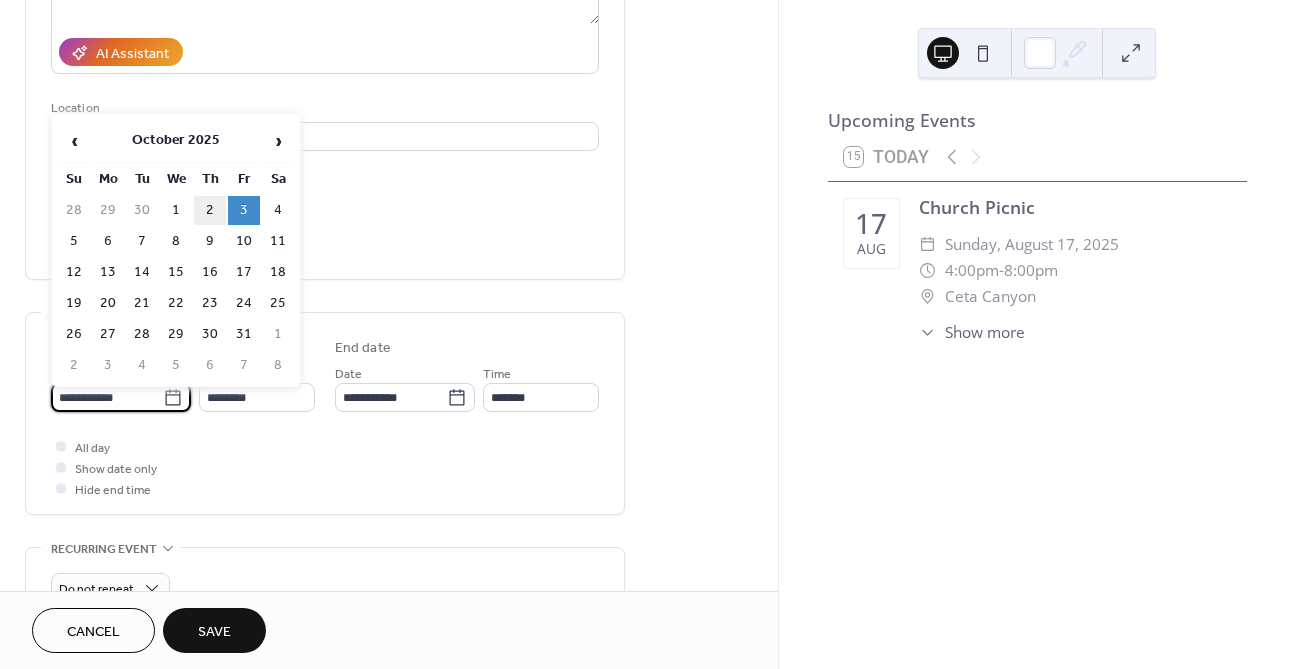 click on "2" at bounding box center [210, 210] 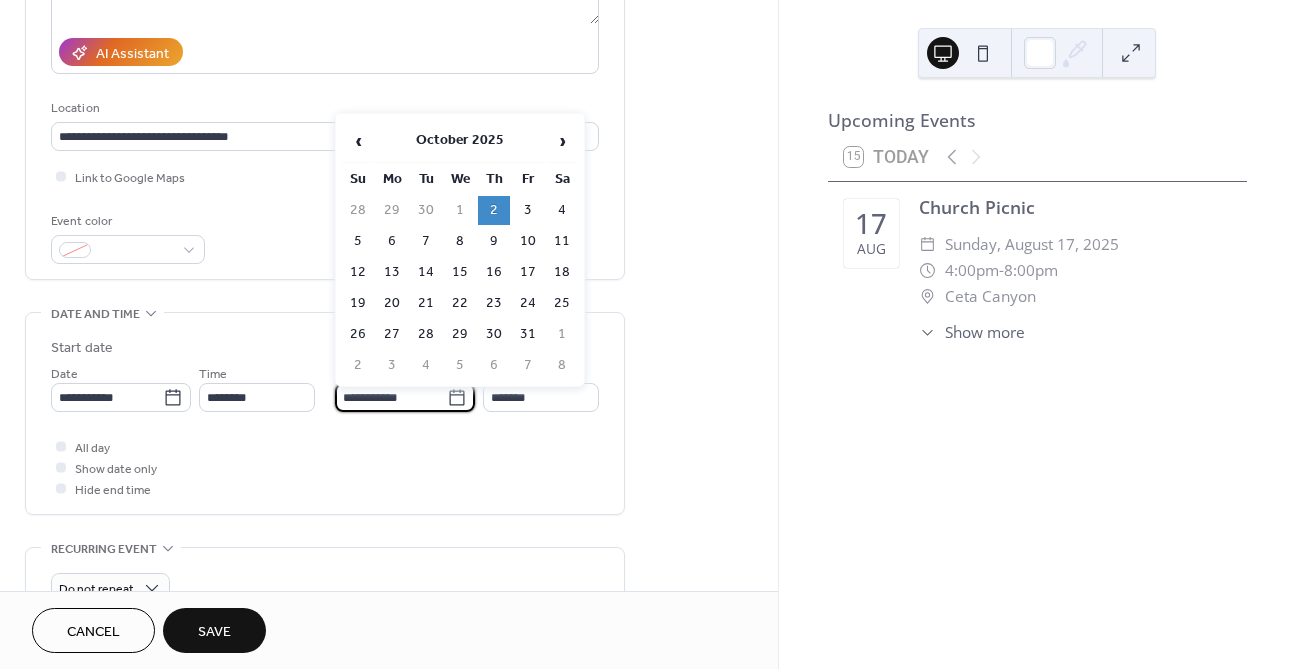 click on "**********" at bounding box center [391, 397] 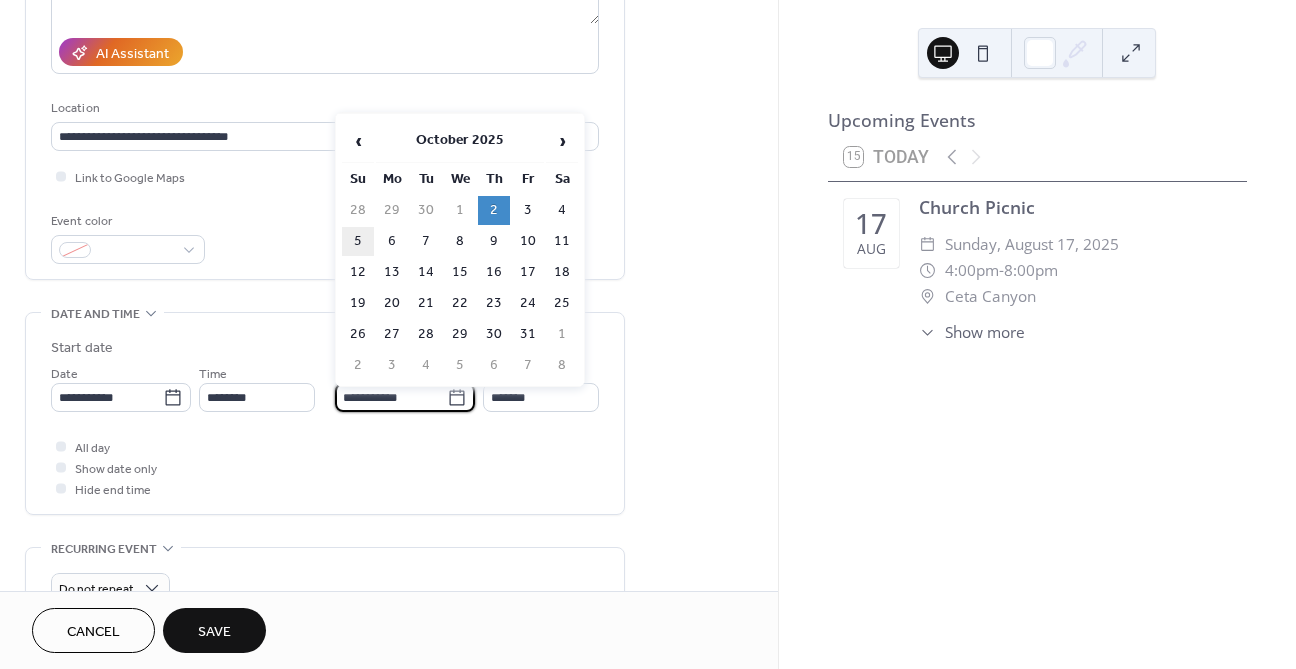 click on "5" at bounding box center (358, 241) 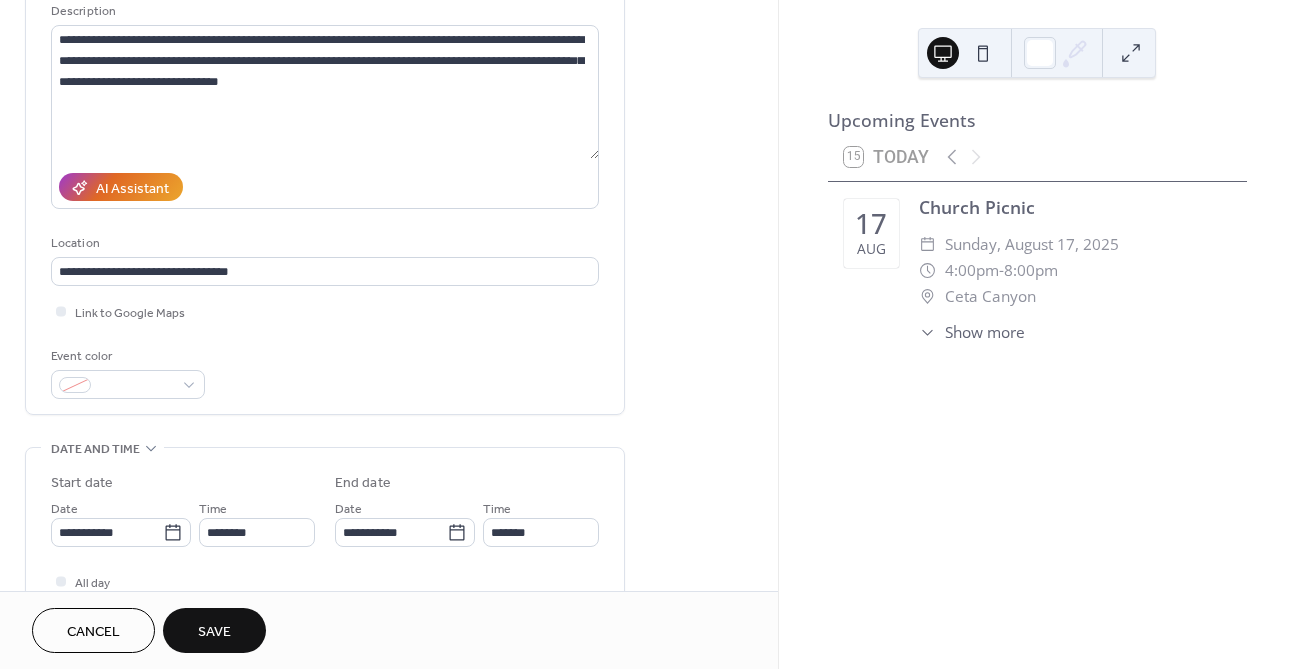 scroll, scrollTop: 0, scrollLeft: 0, axis: both 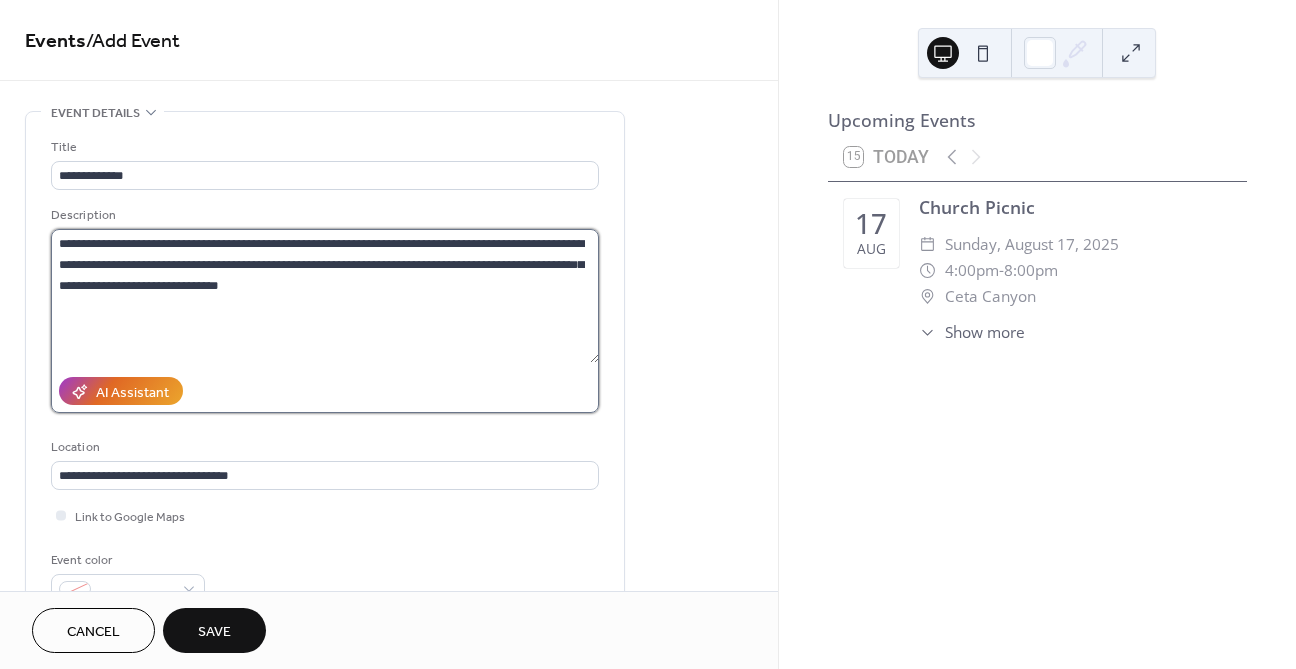 click on "**********" at bounding box center [325, 296] 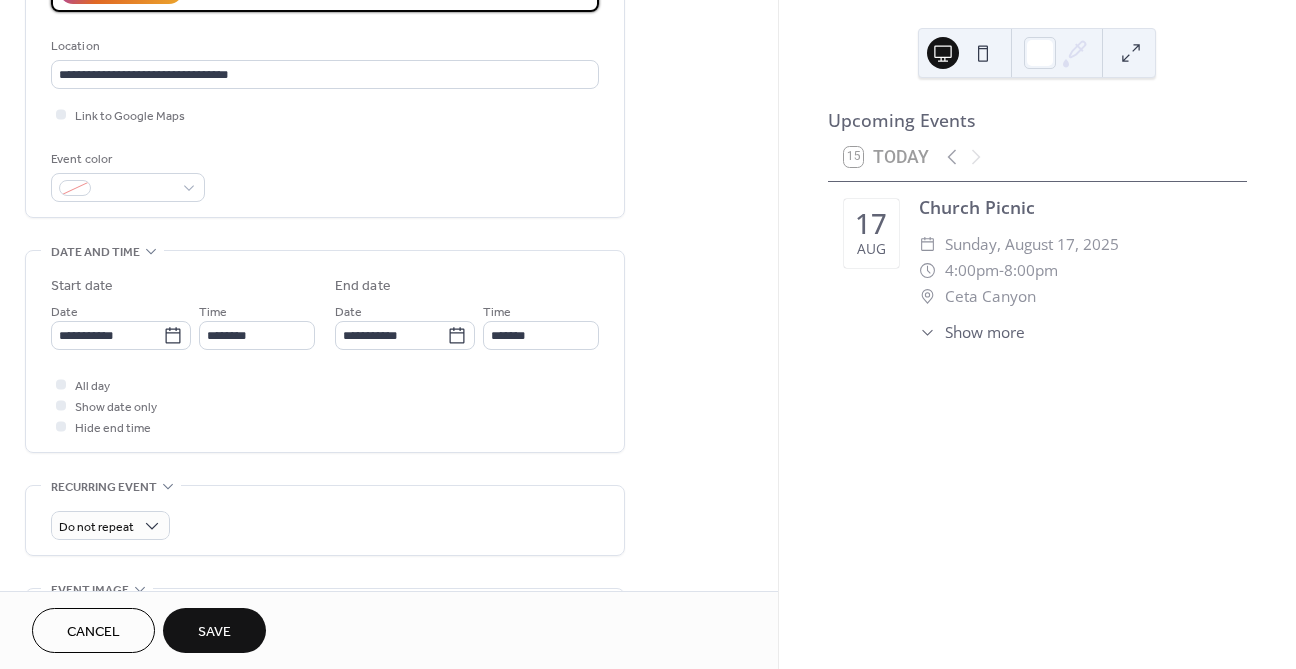 scroll, scrollTop: 400, scrollLeft: 0, axis: vertical 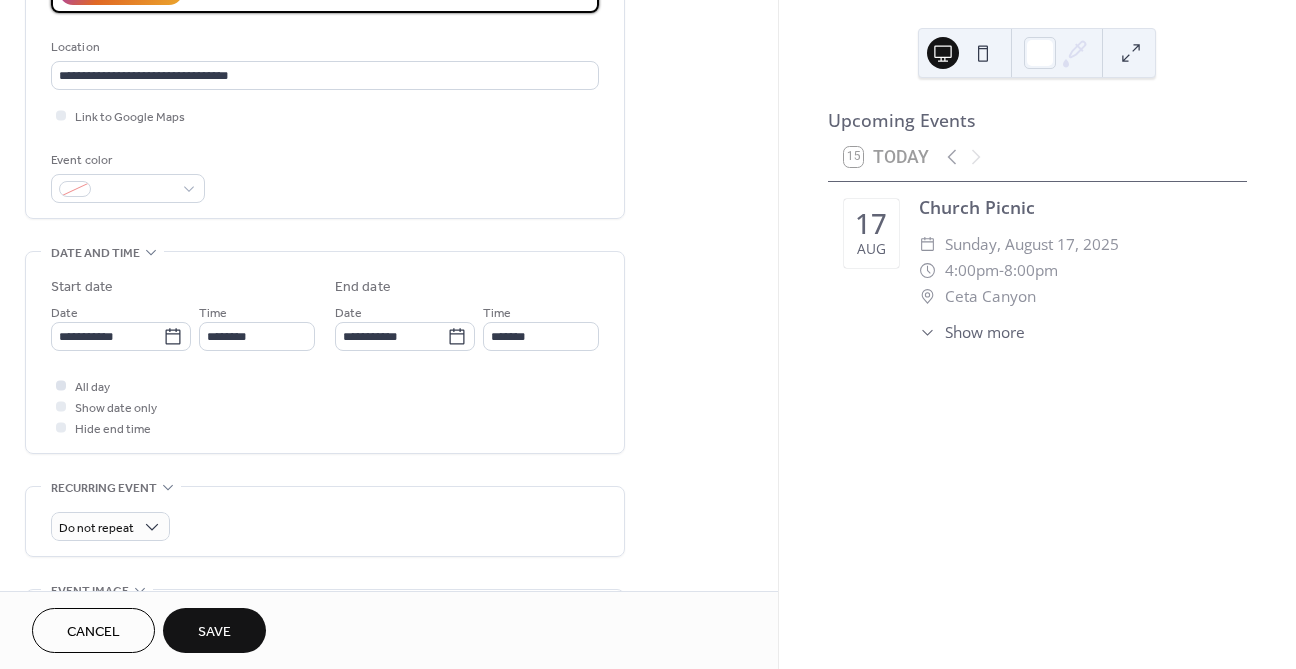 type on "**********" 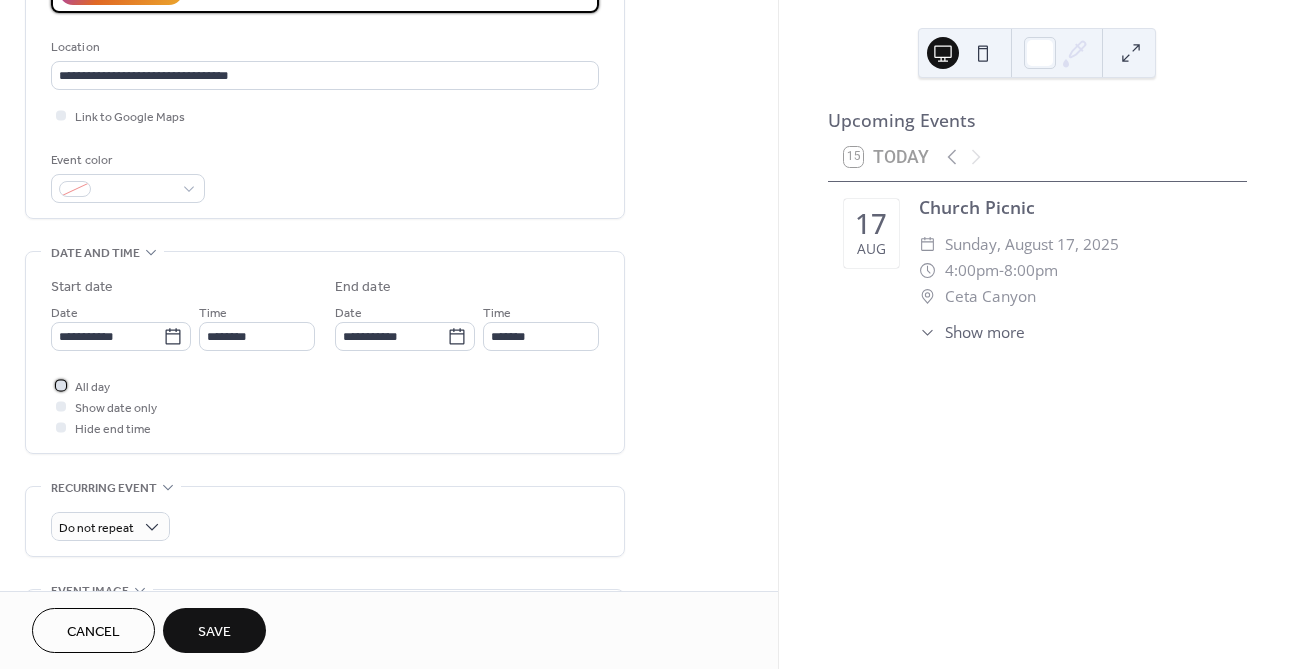 click at bounding box center [61, 385] 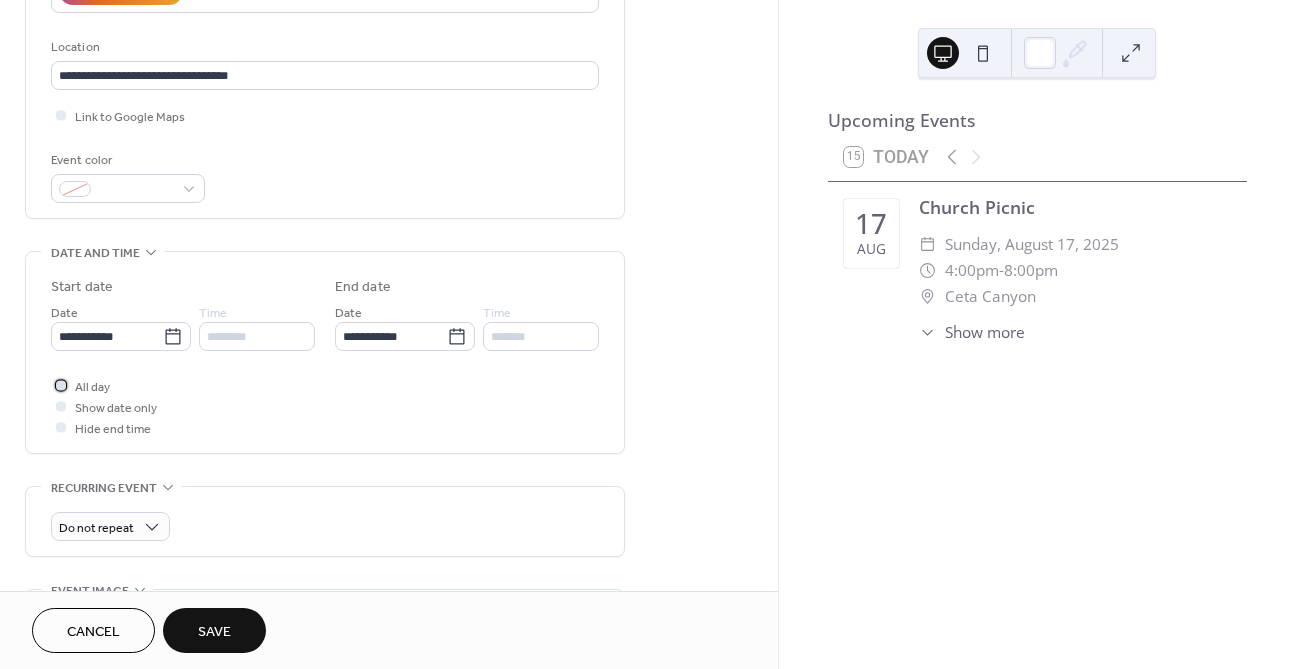 click at bounding box center (61, 385) 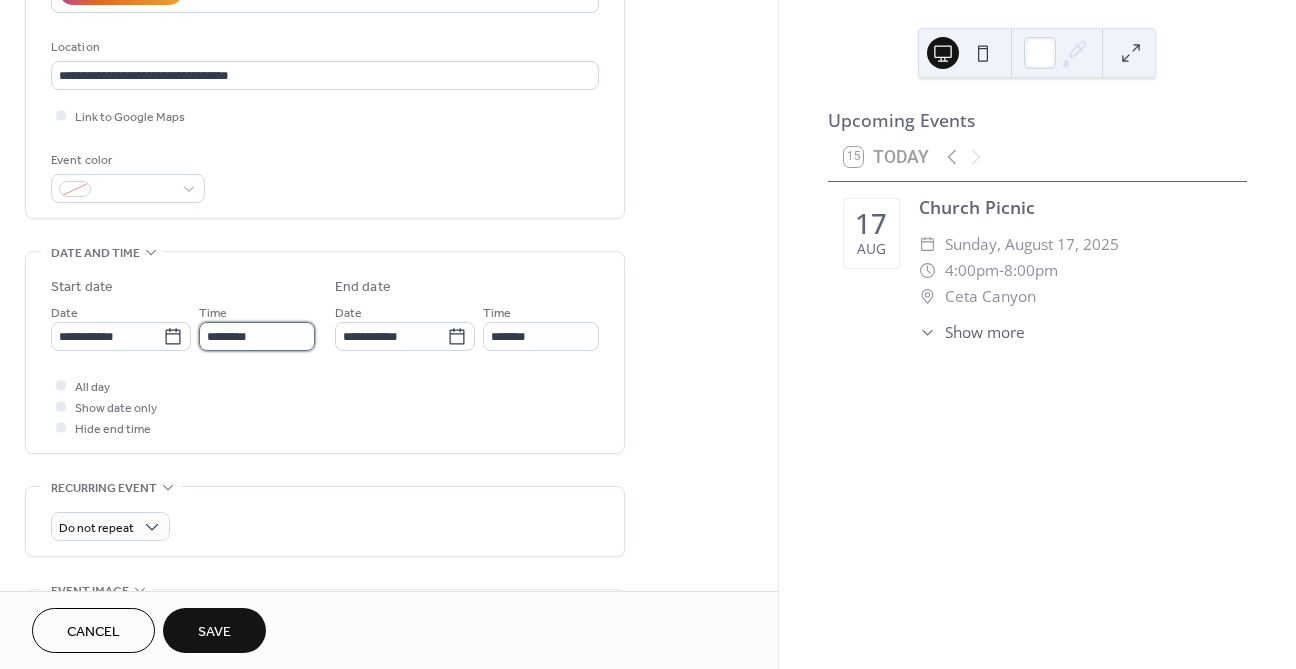 click on "********" at bounding box center (257, 336) 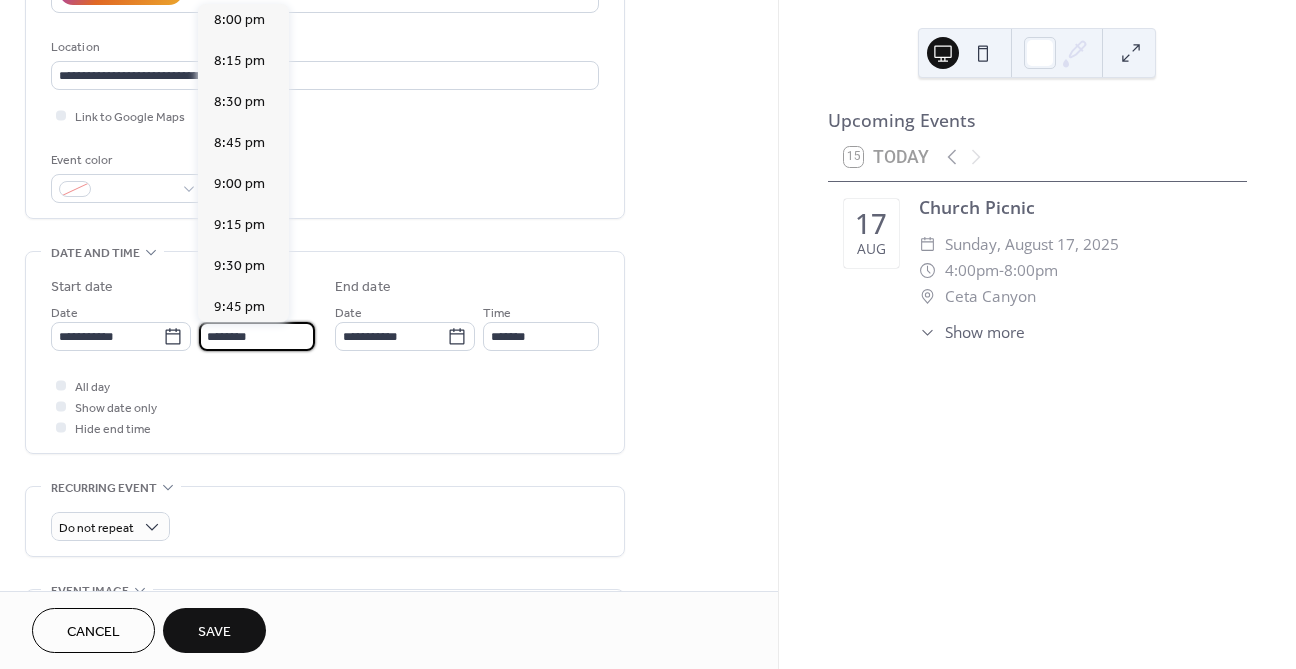scroll, scrollTop: 3263, scrollLeft: 0, axis: vertical 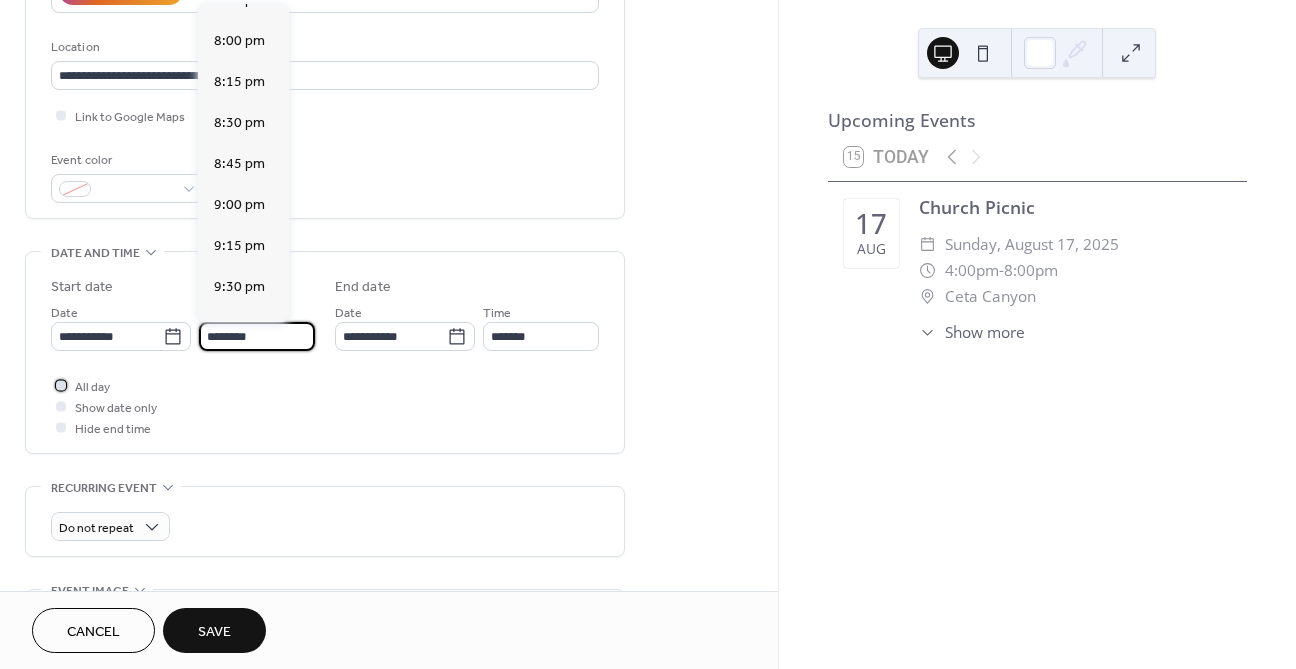 click on "All day" at bounding box center (92, 387) 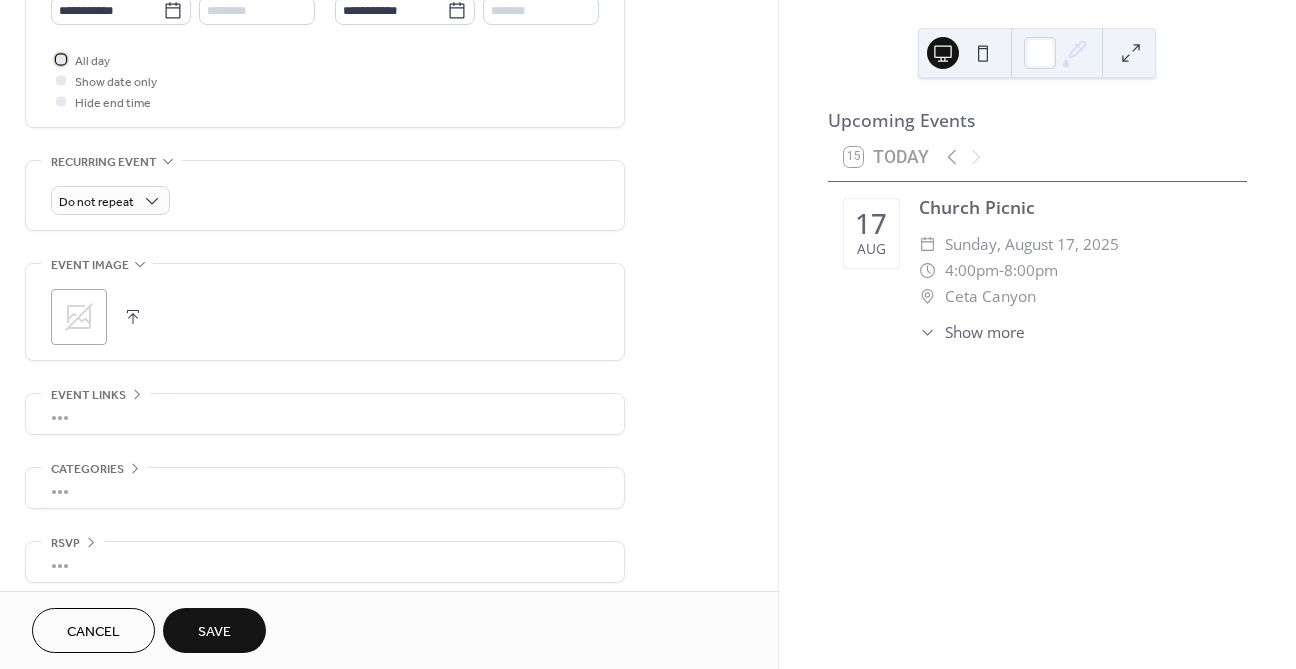 scroll, scrollTop: 738, scrollLeft: 0, axis: vertical 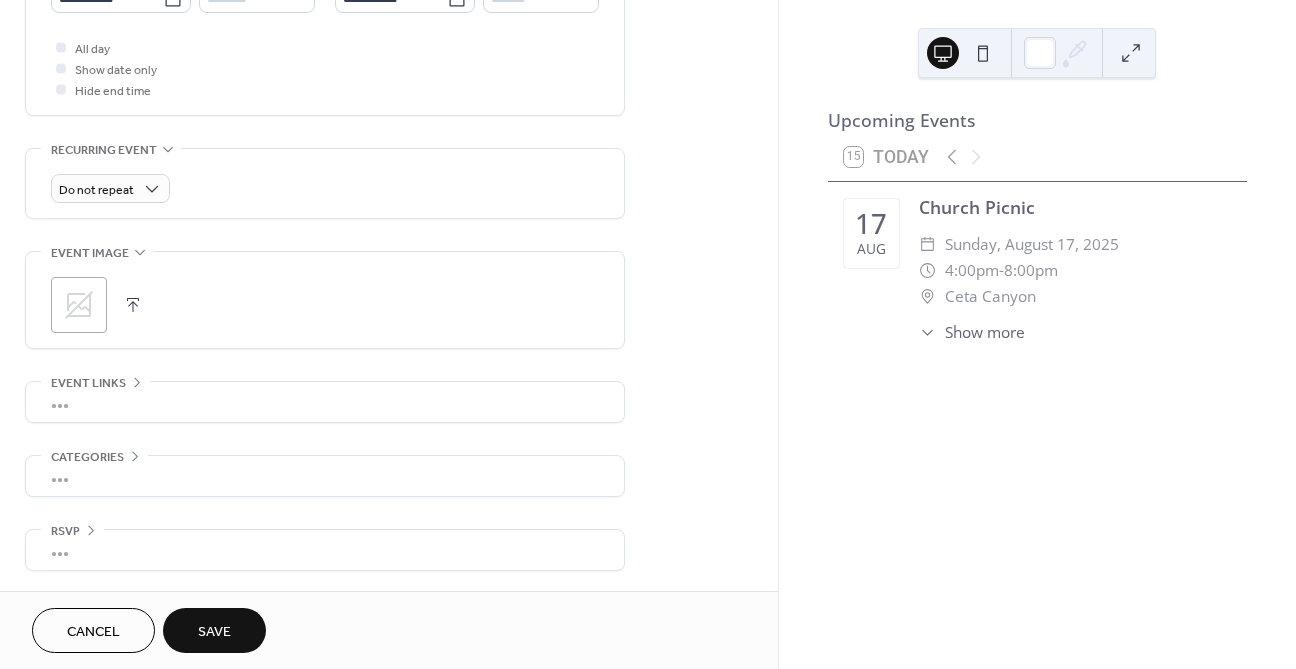 click 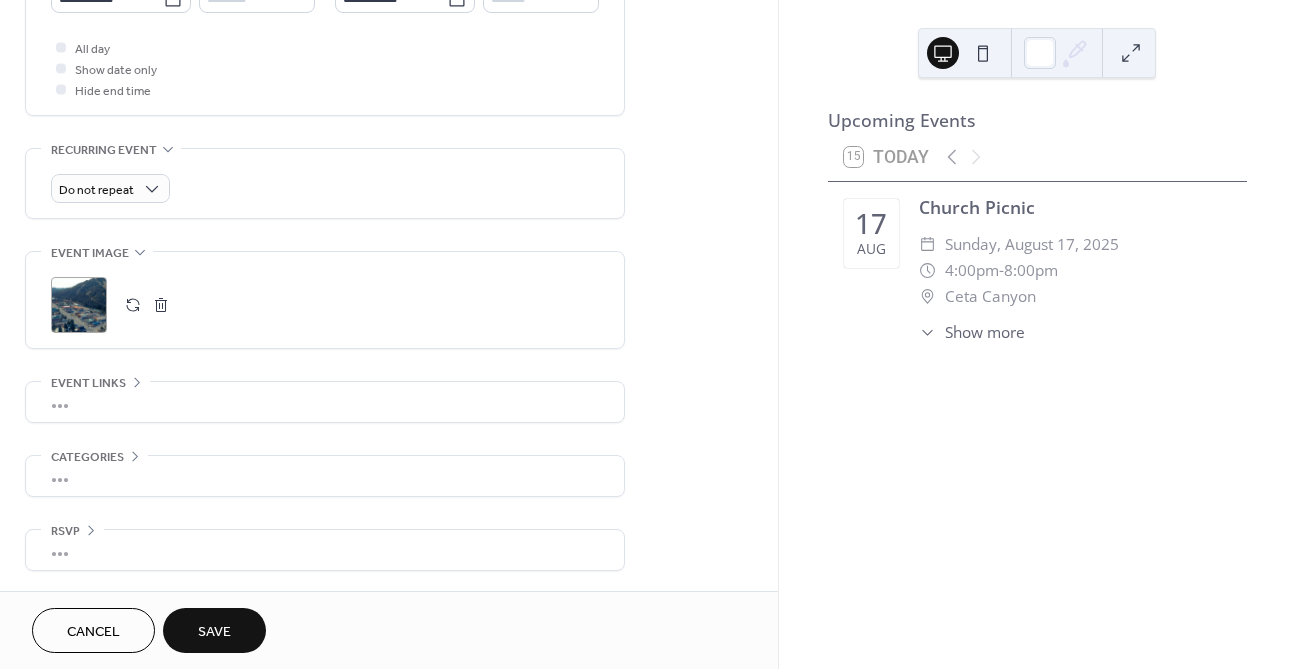 click on "Save" at bounding box center (214, 630) 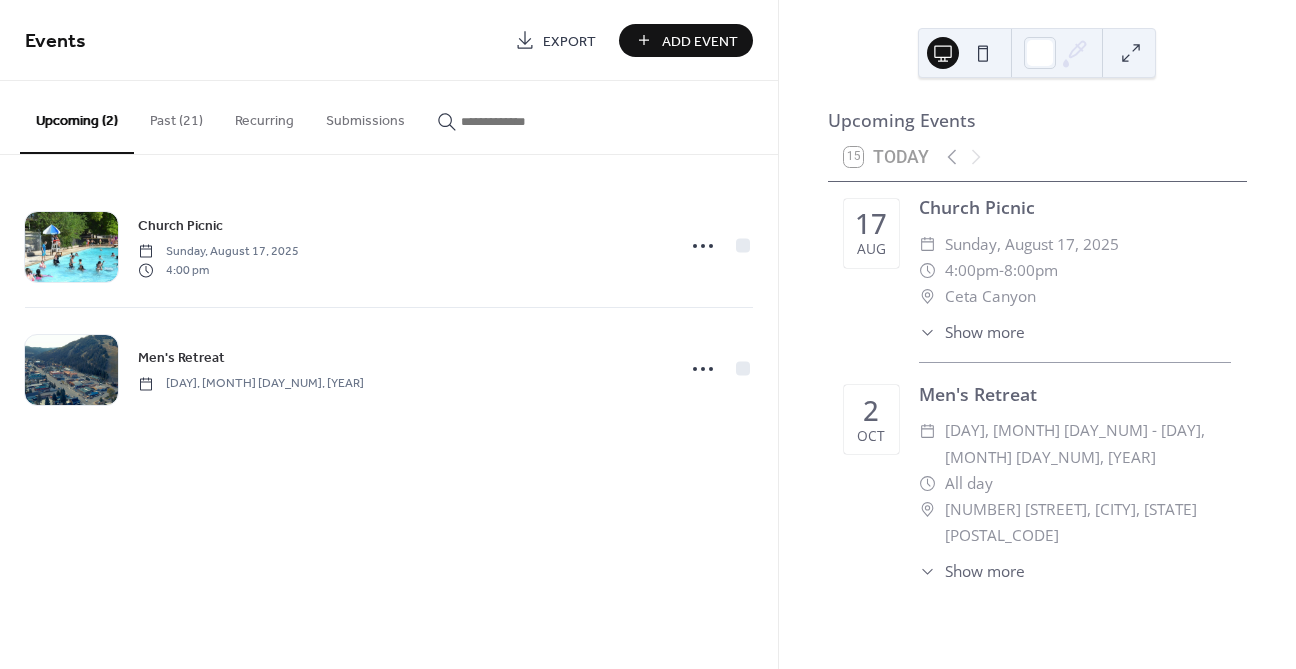 click on "Add Event" at bounding box center [700, 41] 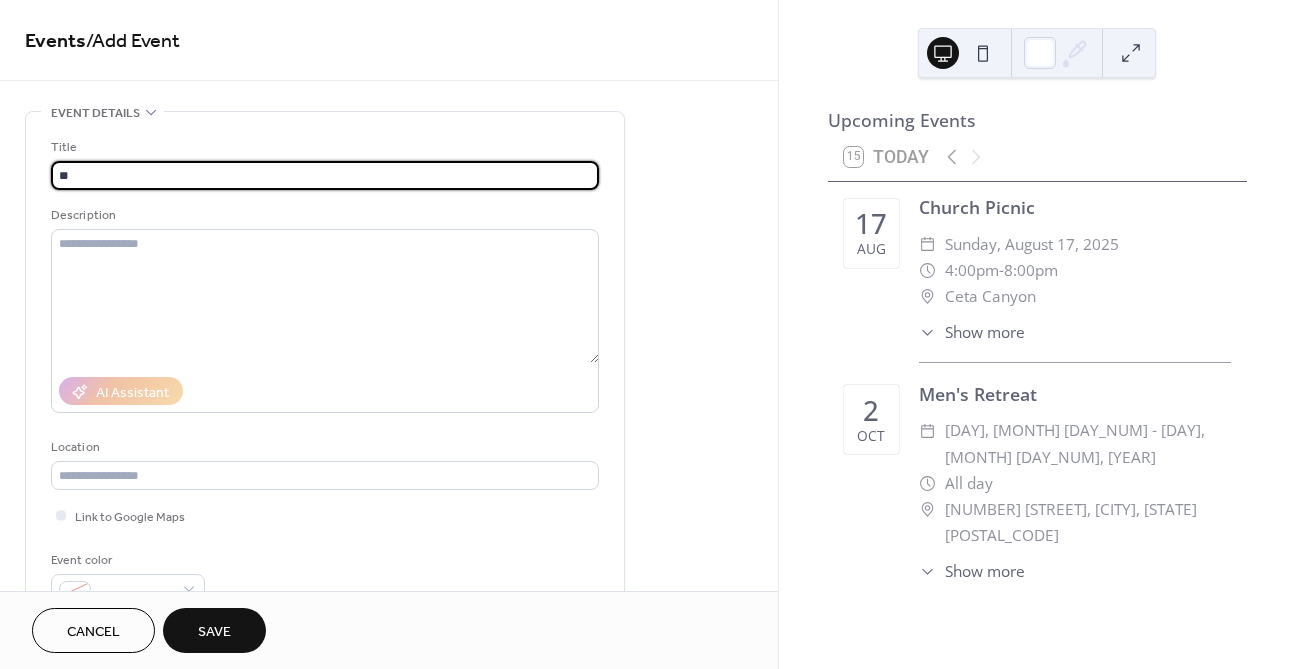 type on "*" 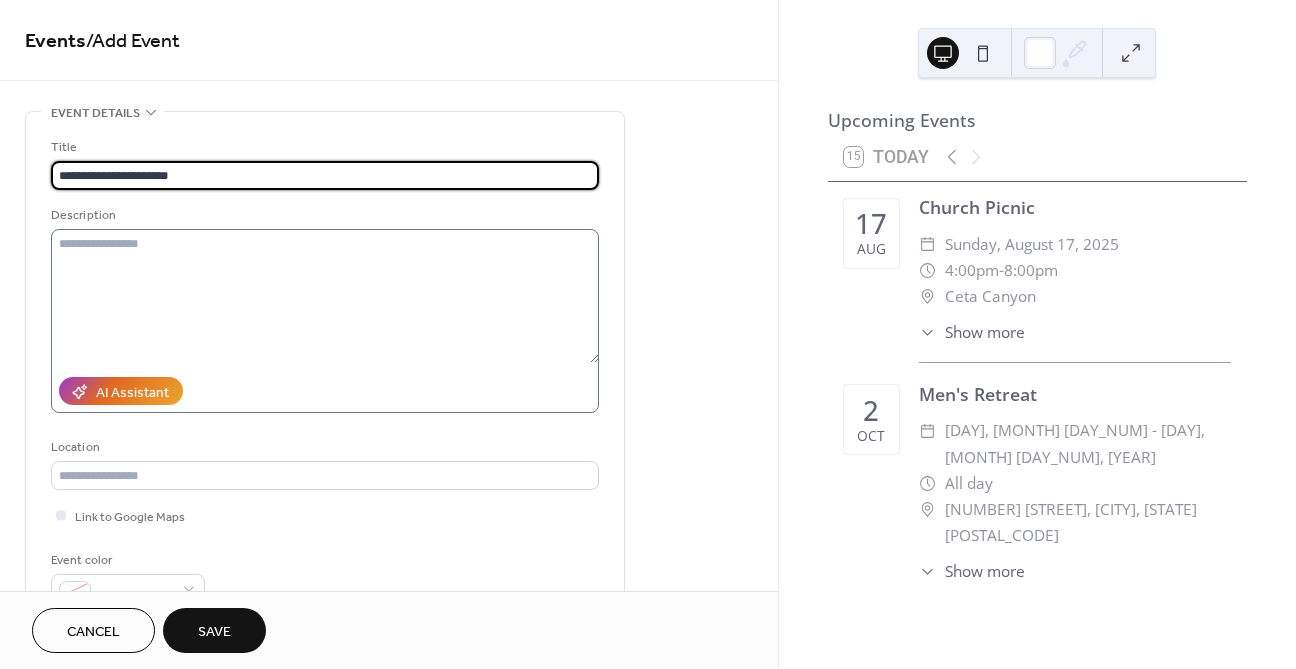 type on "**********" 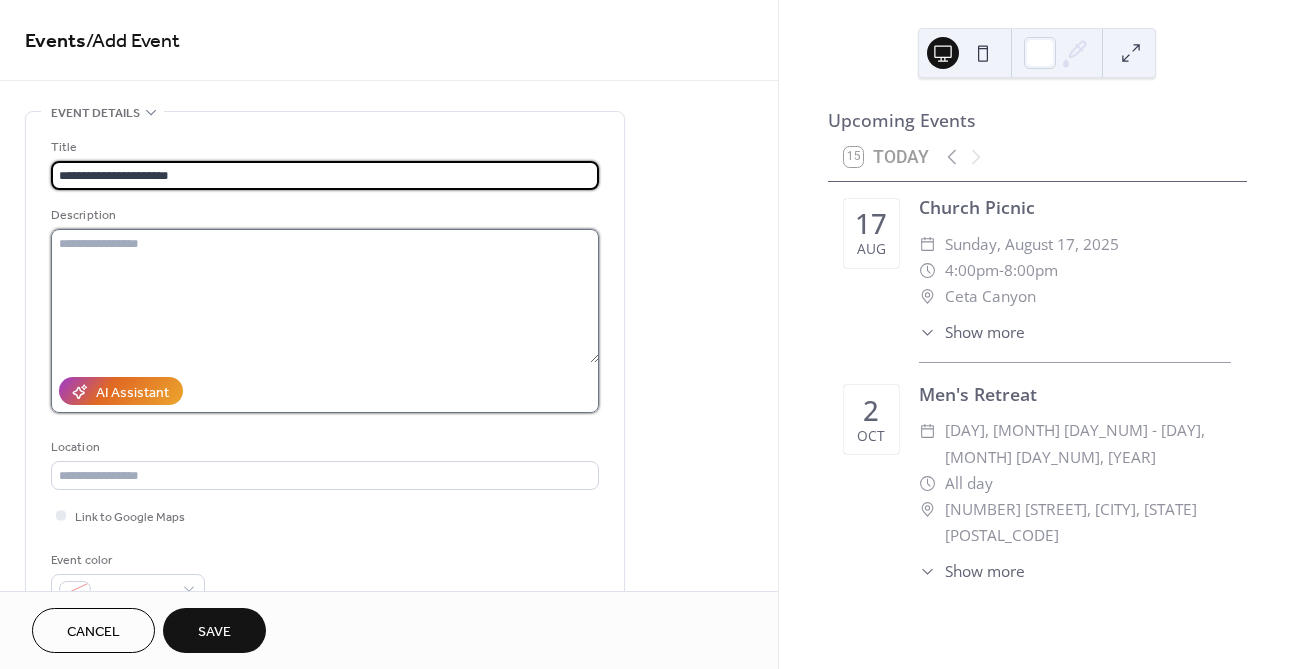 click at bounding box center (325, 296) 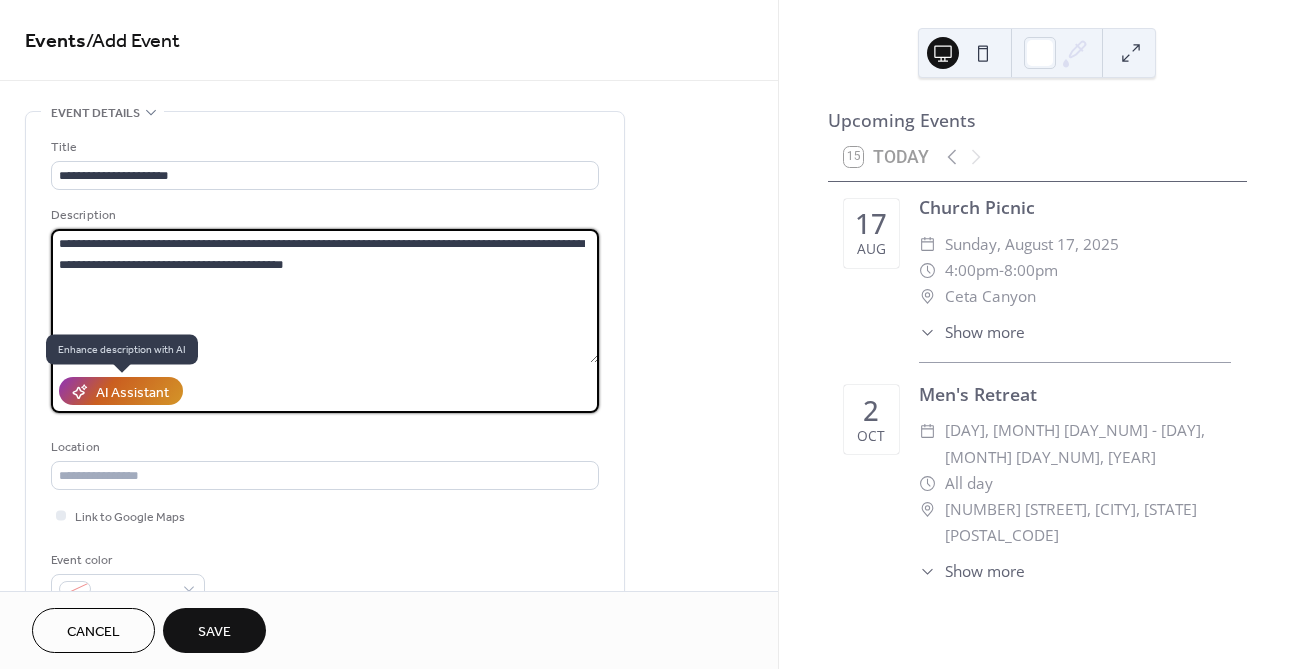 type on "**********" 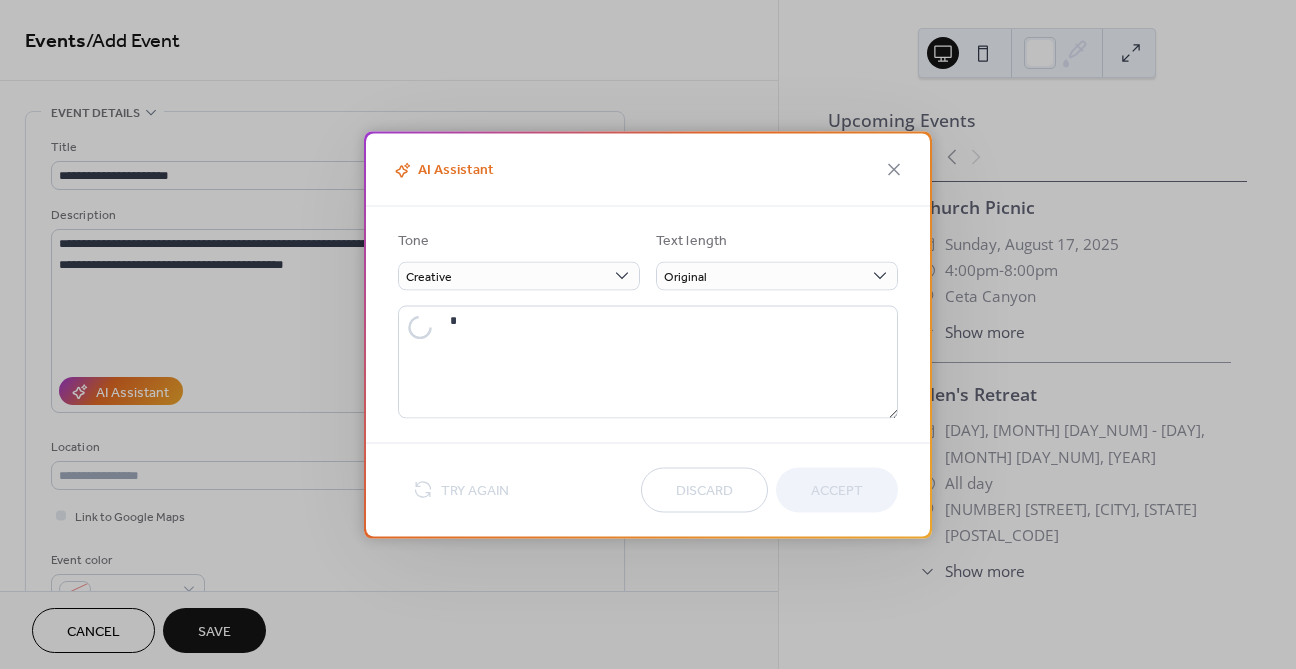 type on "**********" 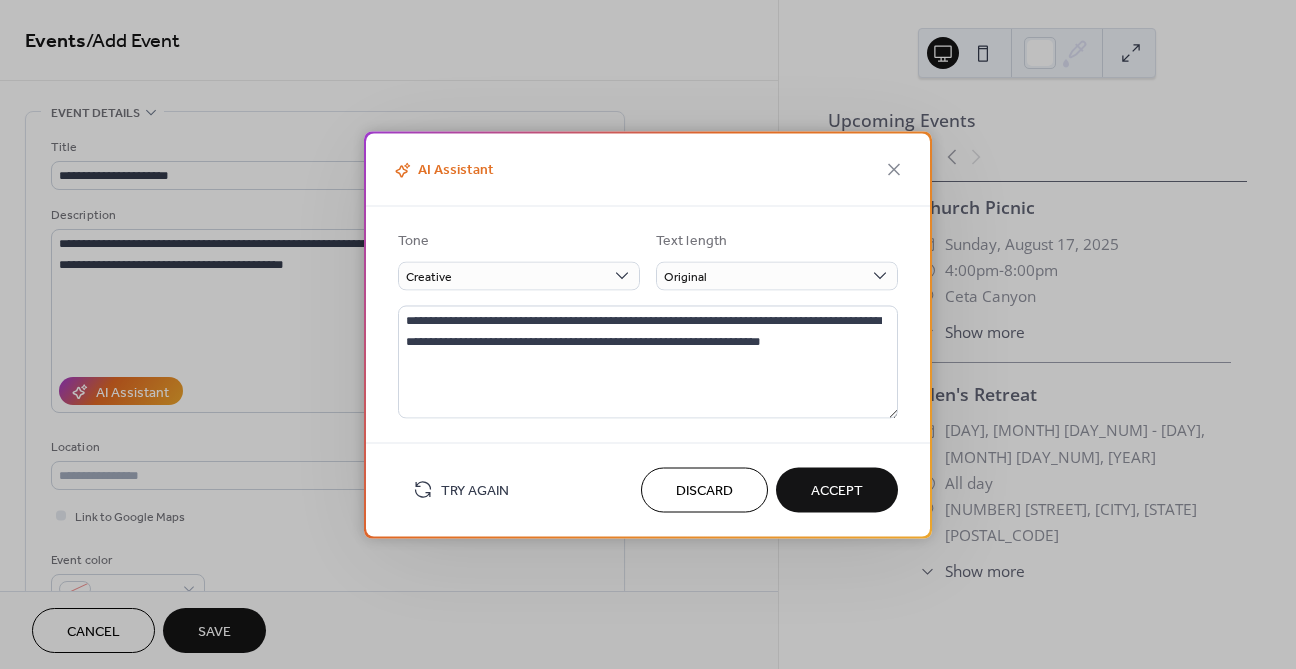 click on "Accept" at bounding box center (837, 489) 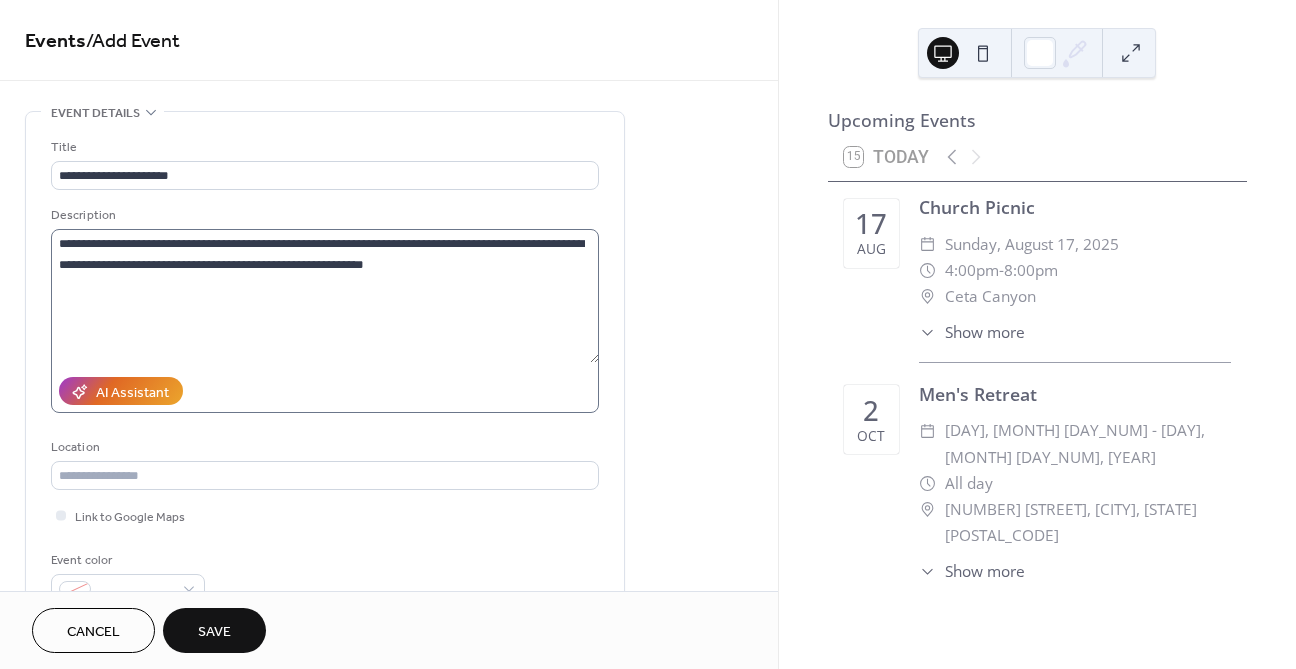 scroll, scrollTop: 316, scrollLeft: 0, axis: vertical 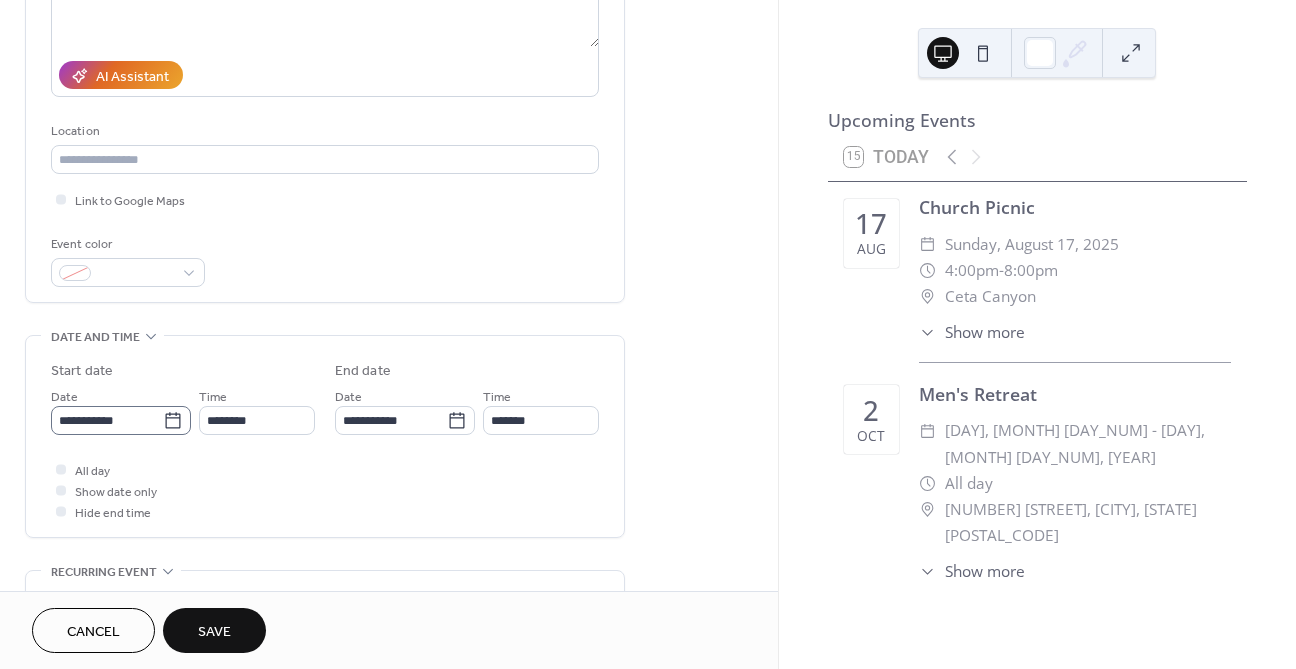 click 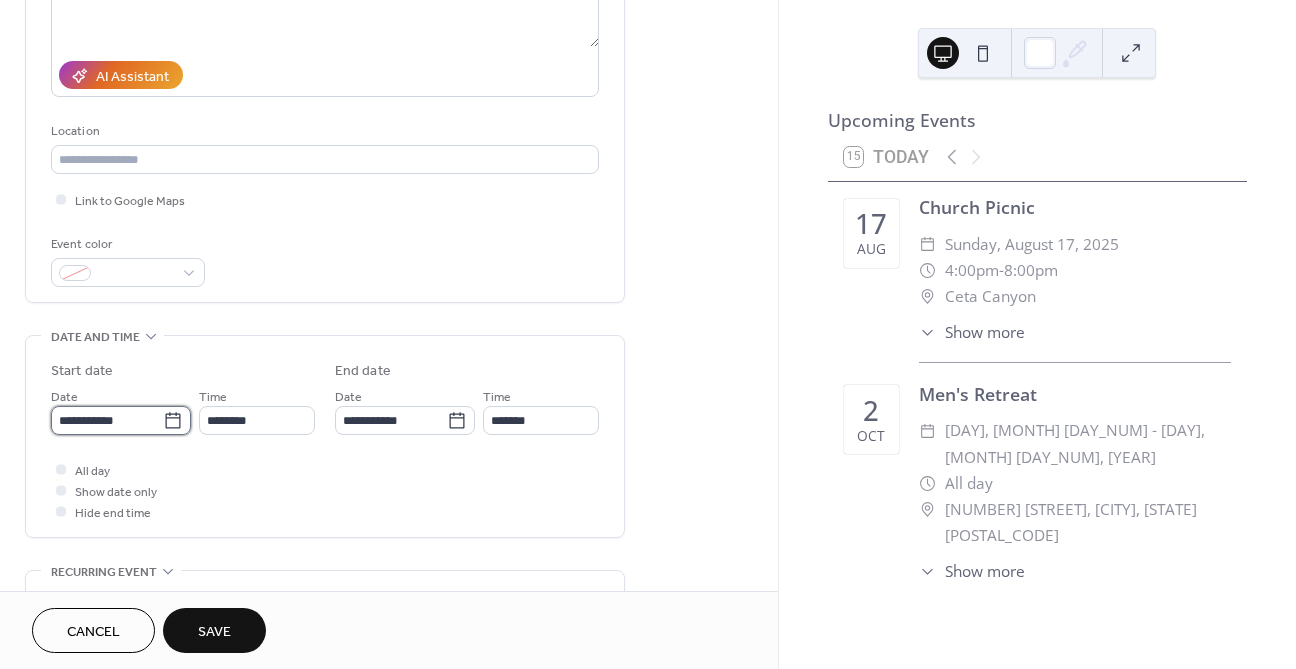 click on "**********" at bounding box center [107, 420] 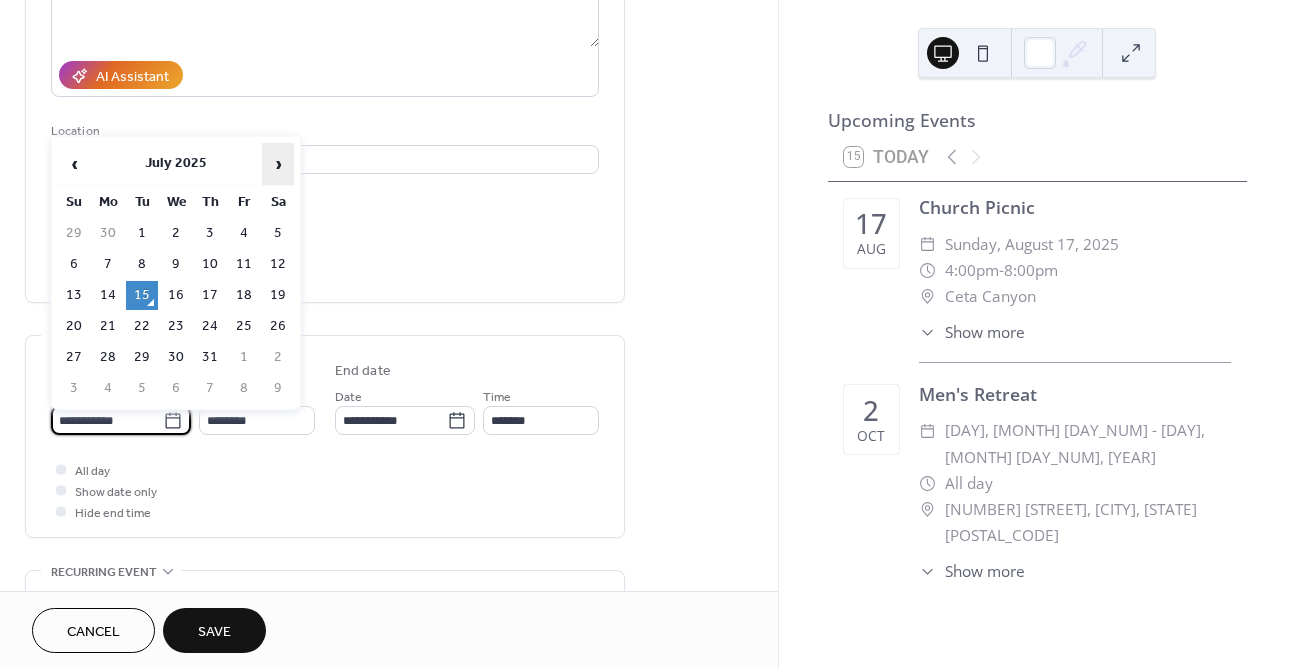 click on "›" at bounding box center [278, 164] 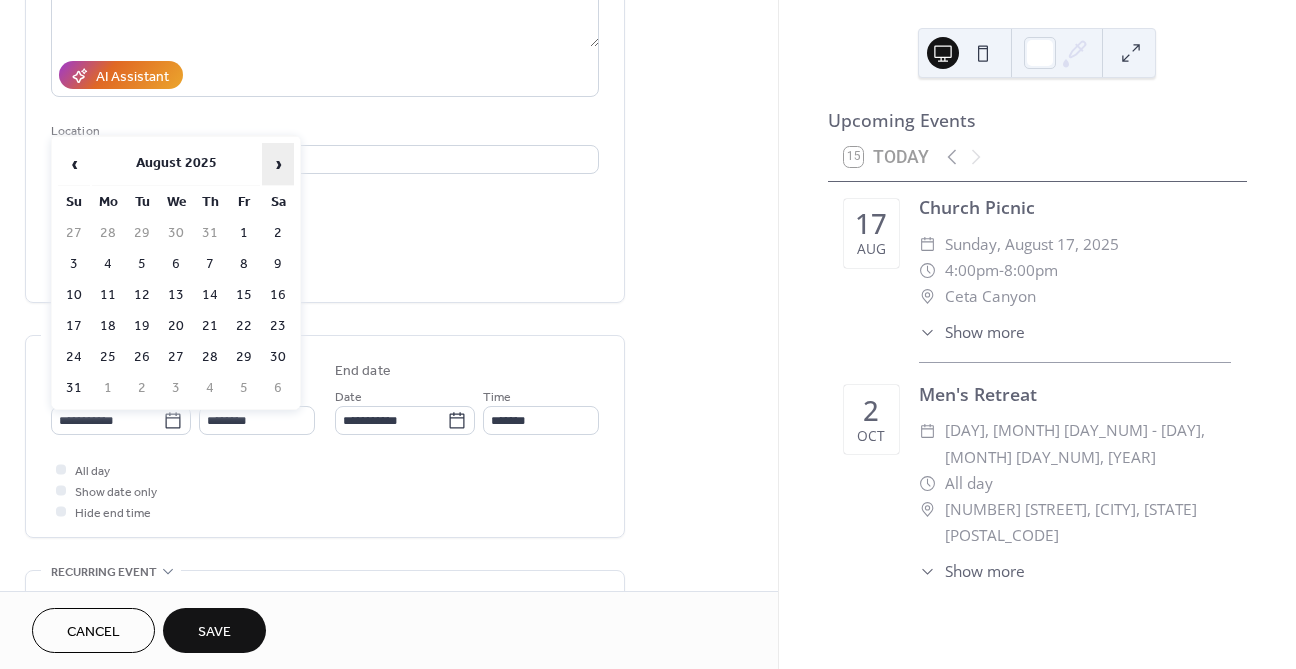 click on "›" at bounding box center [278, 164] 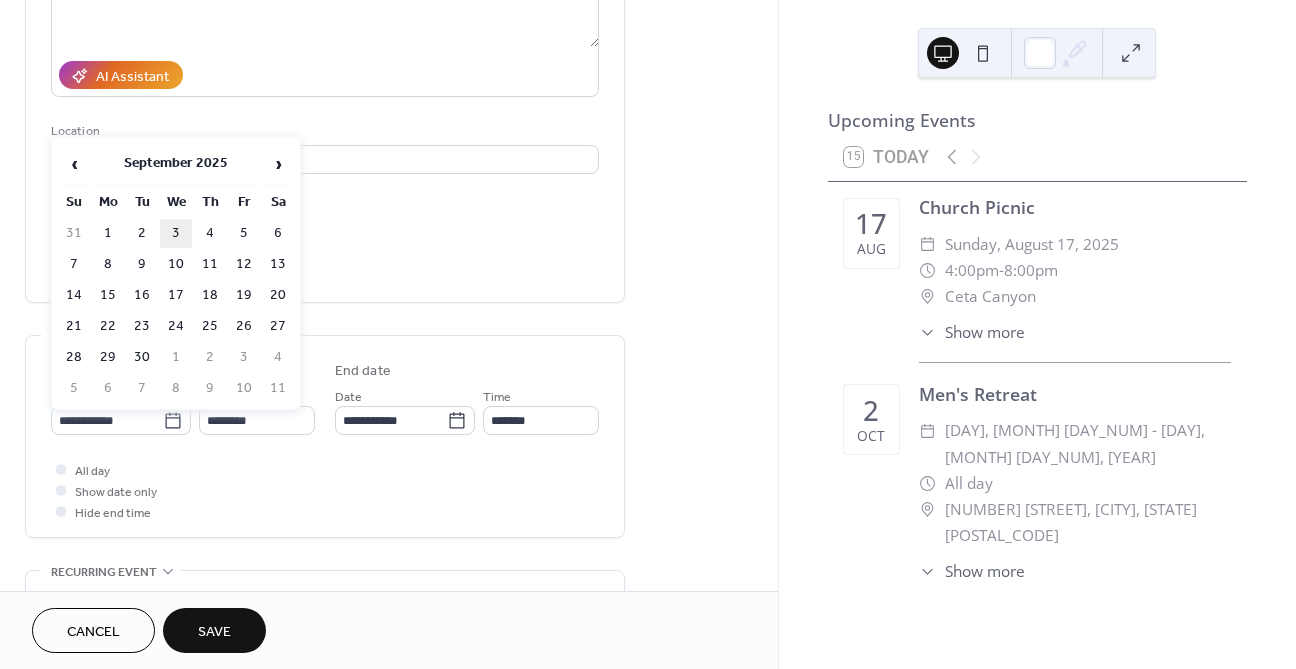 click on "3" at bounding box center (176, 233) 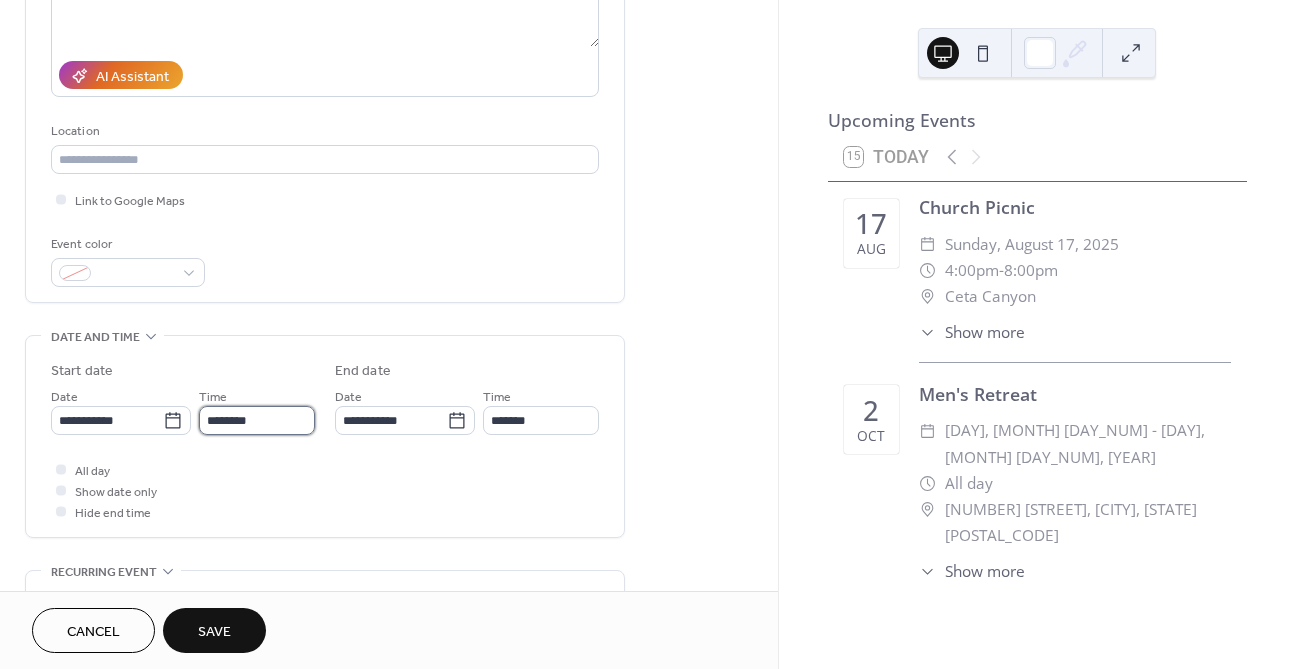click on "********" at bounding box center [257, 420] 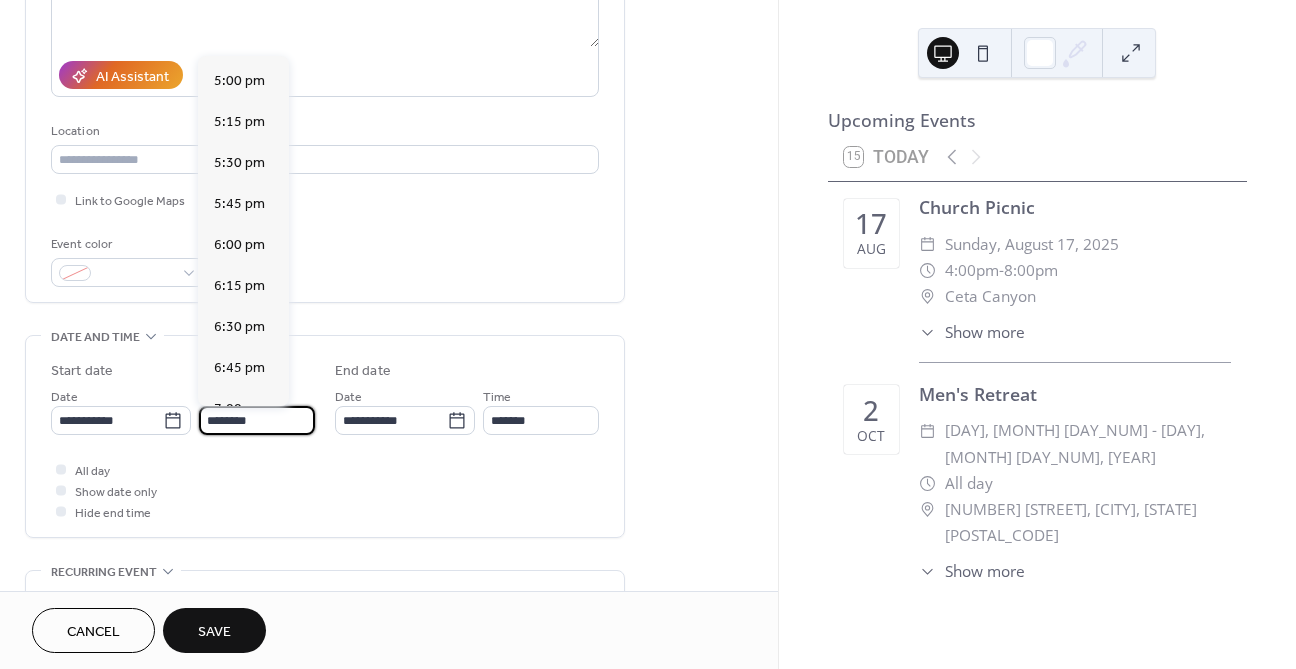 scroll, scrollTop: 2770, scrollLeft: 0, axis: vertical 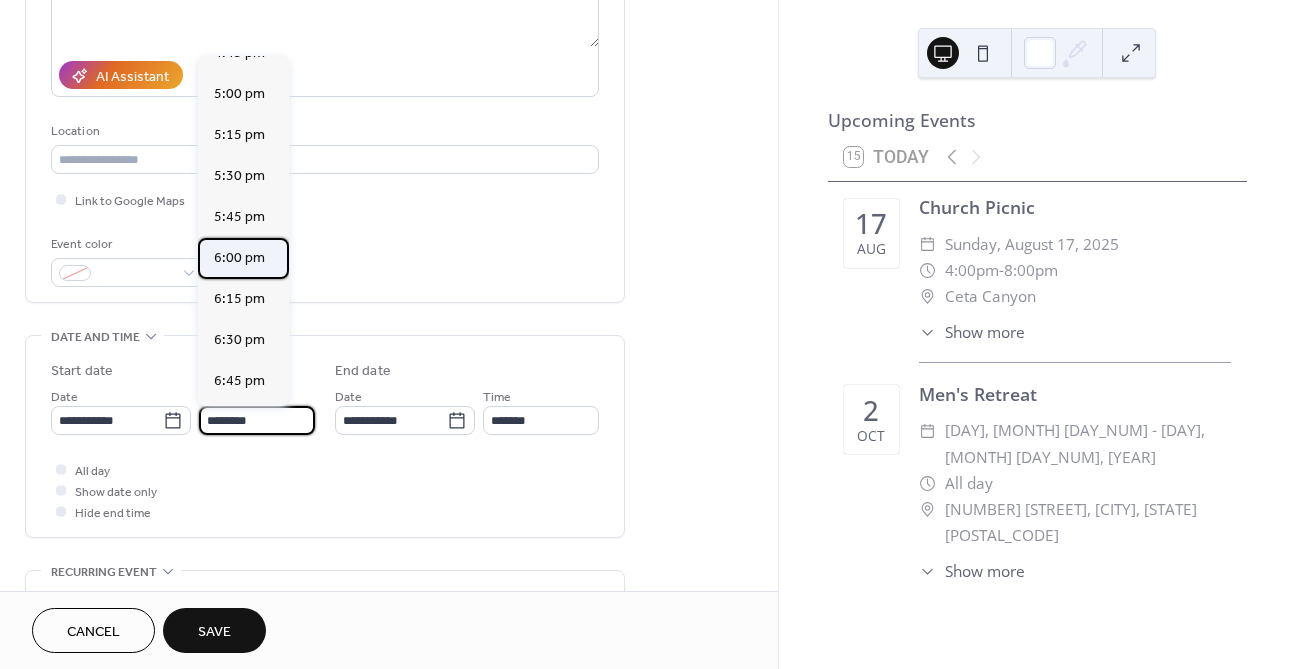 click on "6:00 pm" at bounding box center (239, 258) 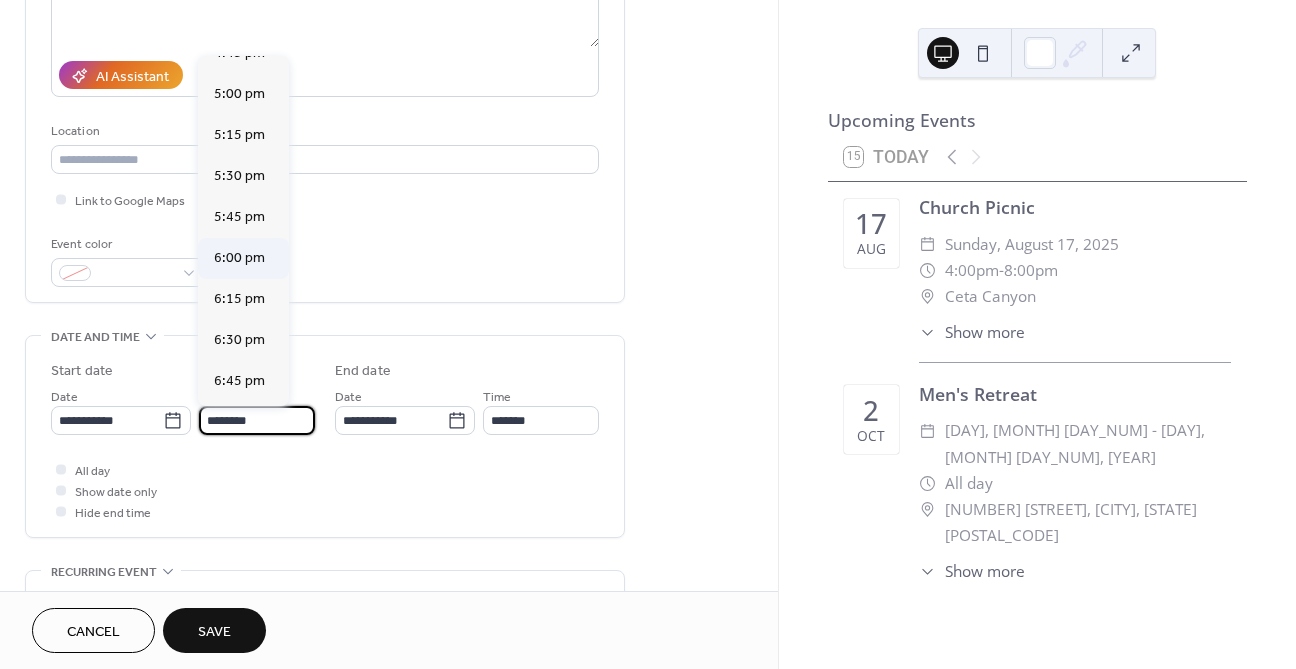 type on "*******" 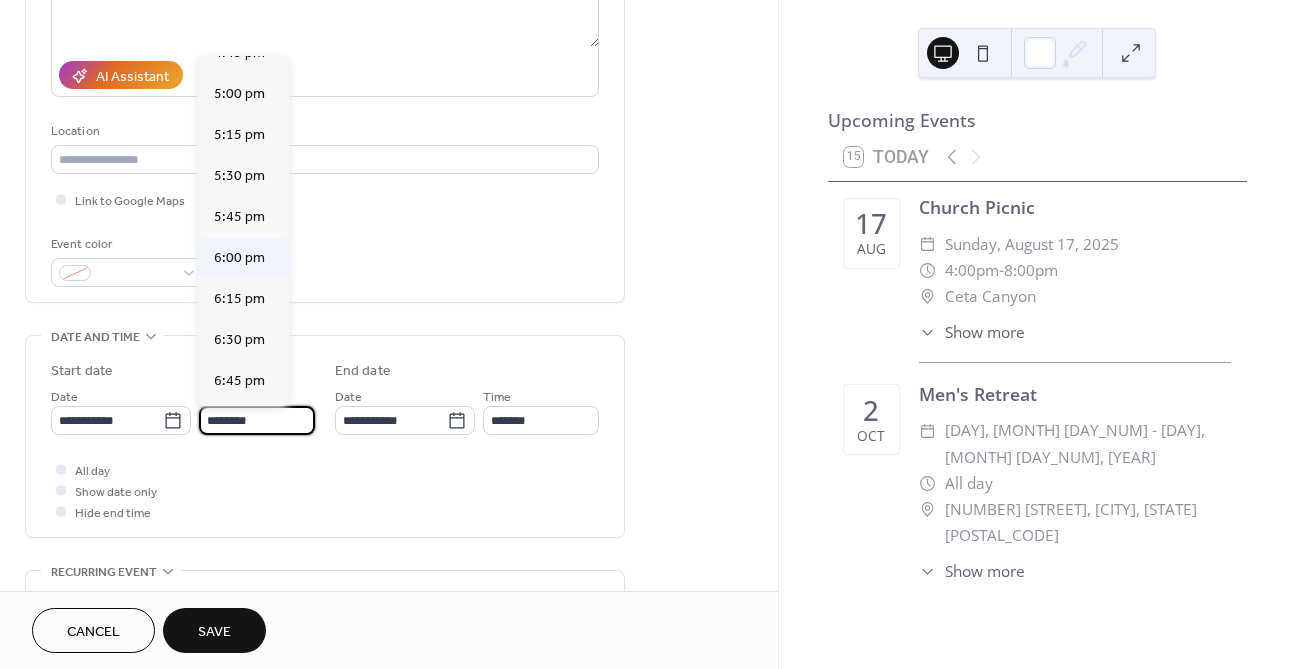 type on "*******" 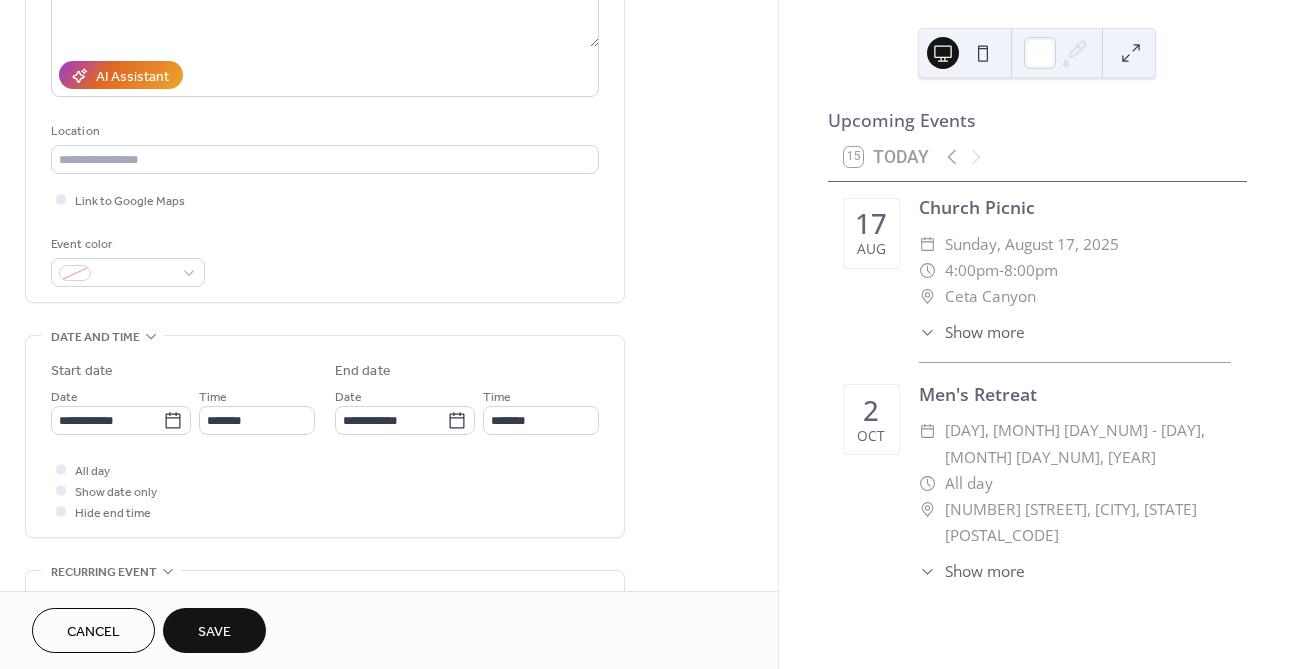scroll, scrollTop: 515, scrollLeft: 0, axis: vertical 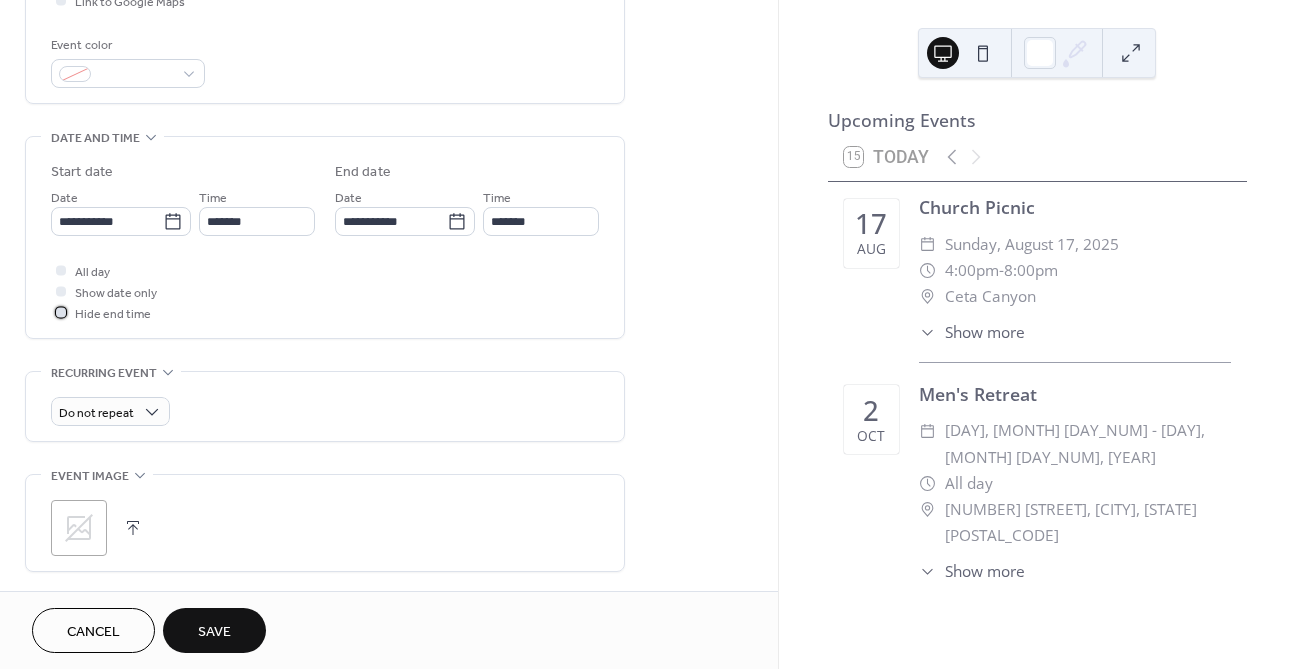 click on "Hide end time" at bounding box center (113, 314) 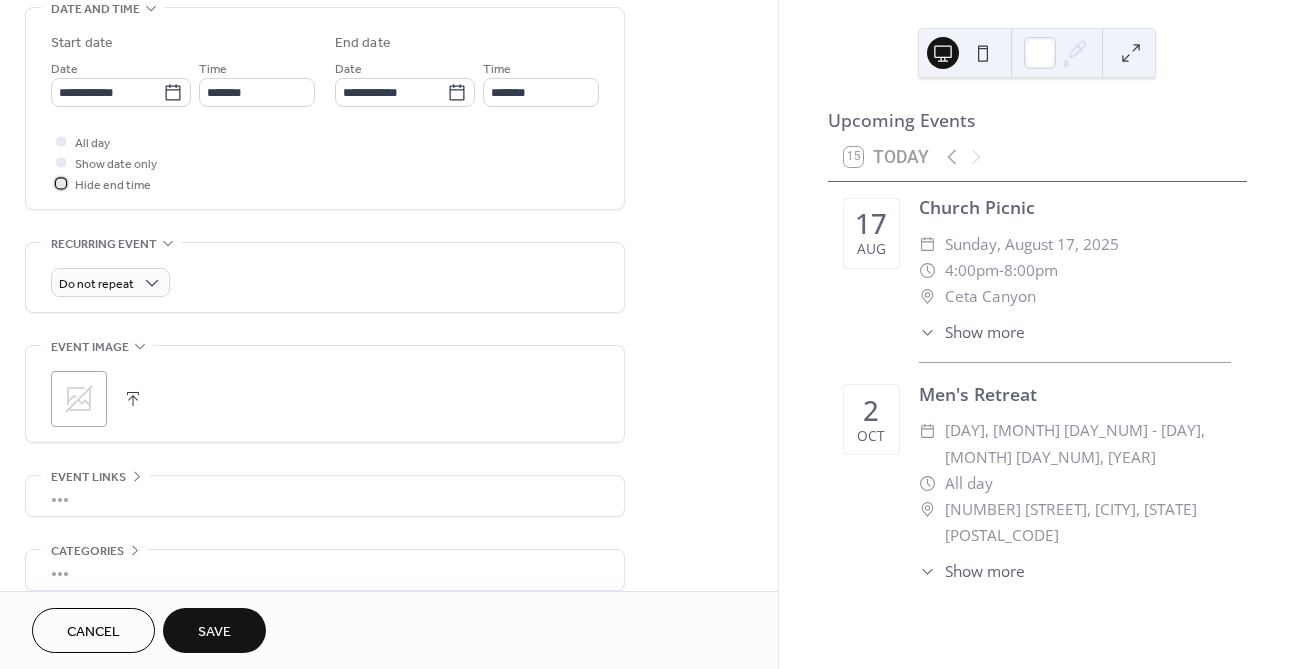 scroll, scrollTop: 705, scrollLeft: 0, axis: vertical 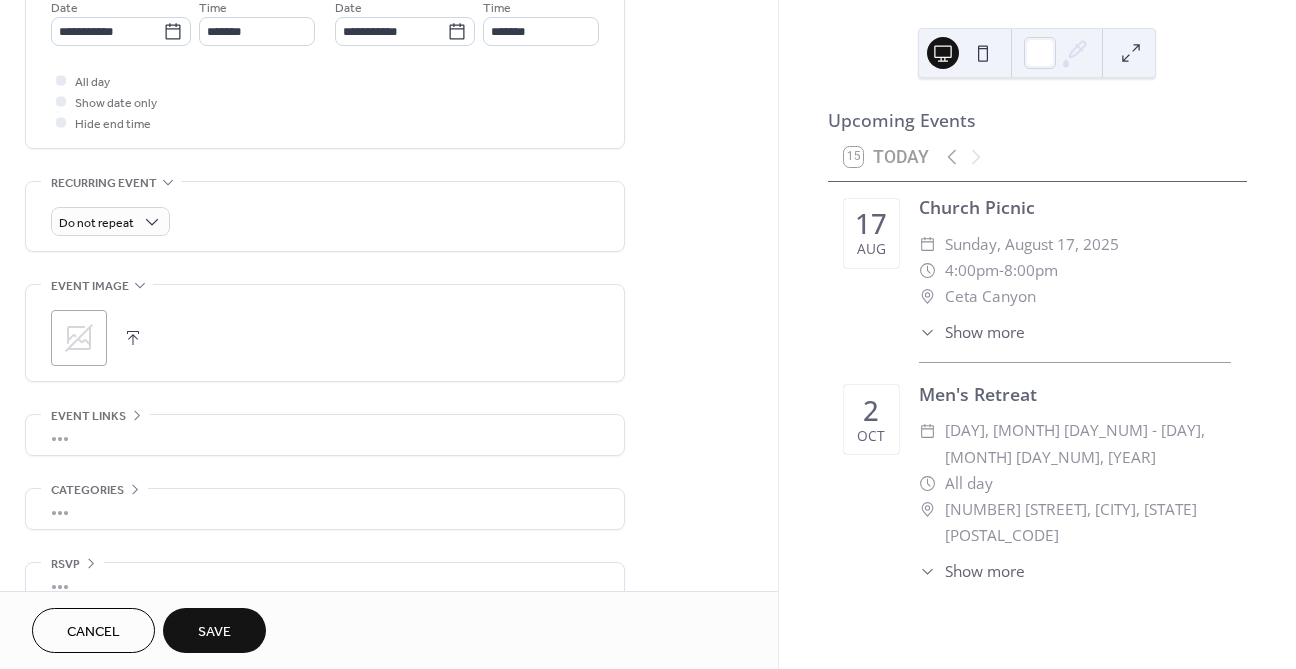 click on "Save" at bounding box center (214, 632) 